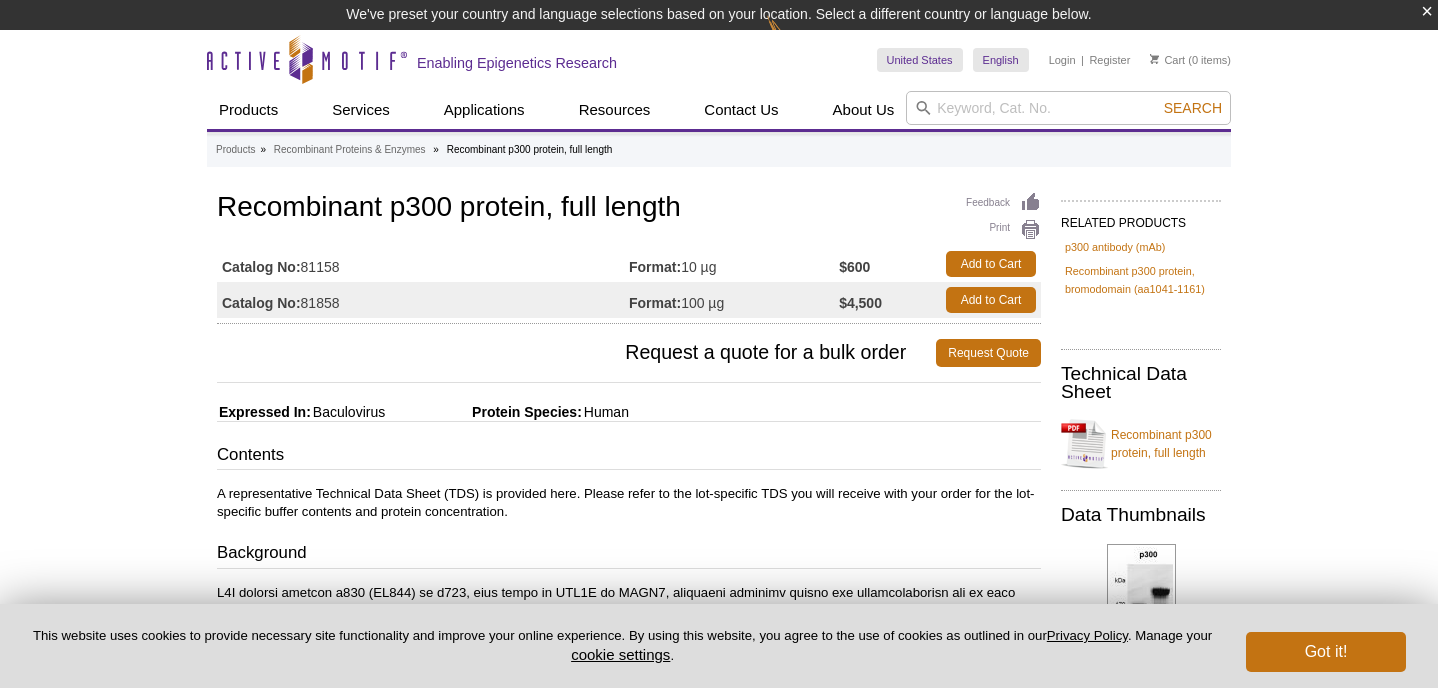 scroll, scrollTop: 0, scrollLeft: 0, axis: both 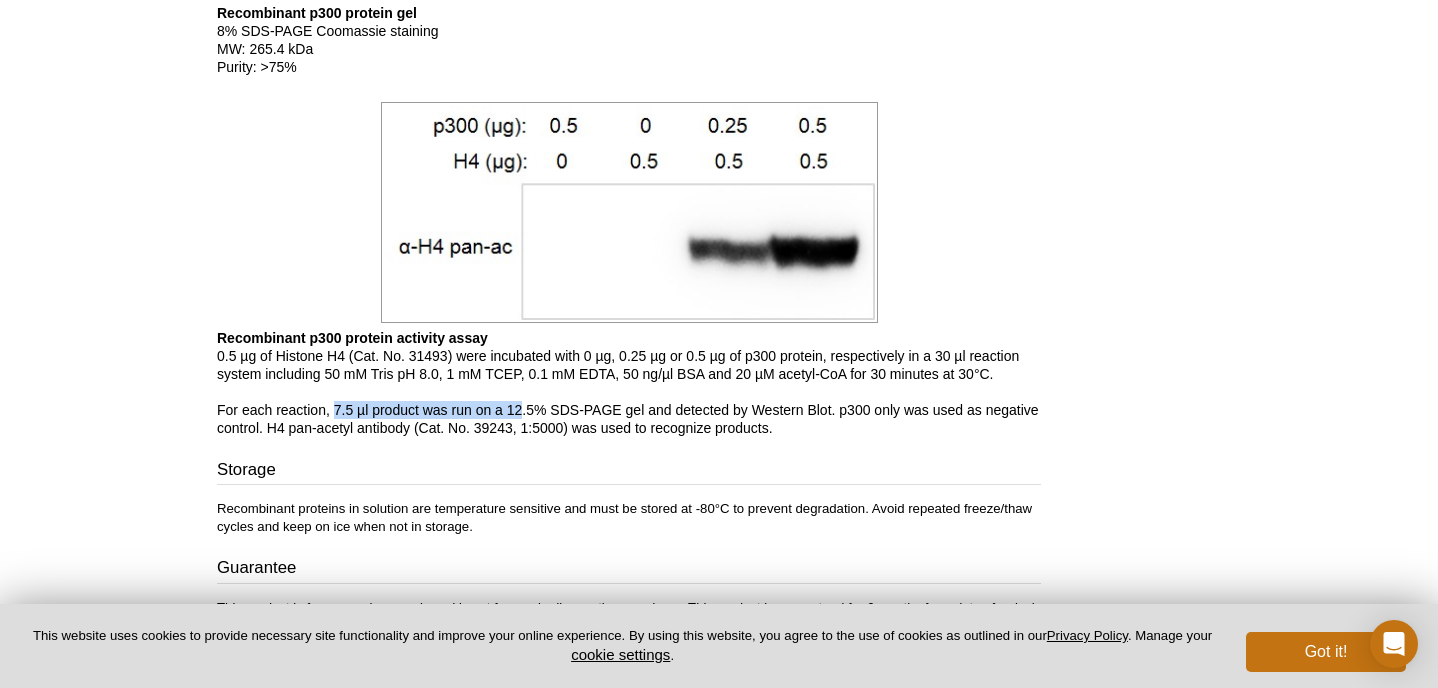 drag, startPoint x: 335, startPoint y: 390, endPoint x: 522, endPoint y: 382, distance: 187.17105 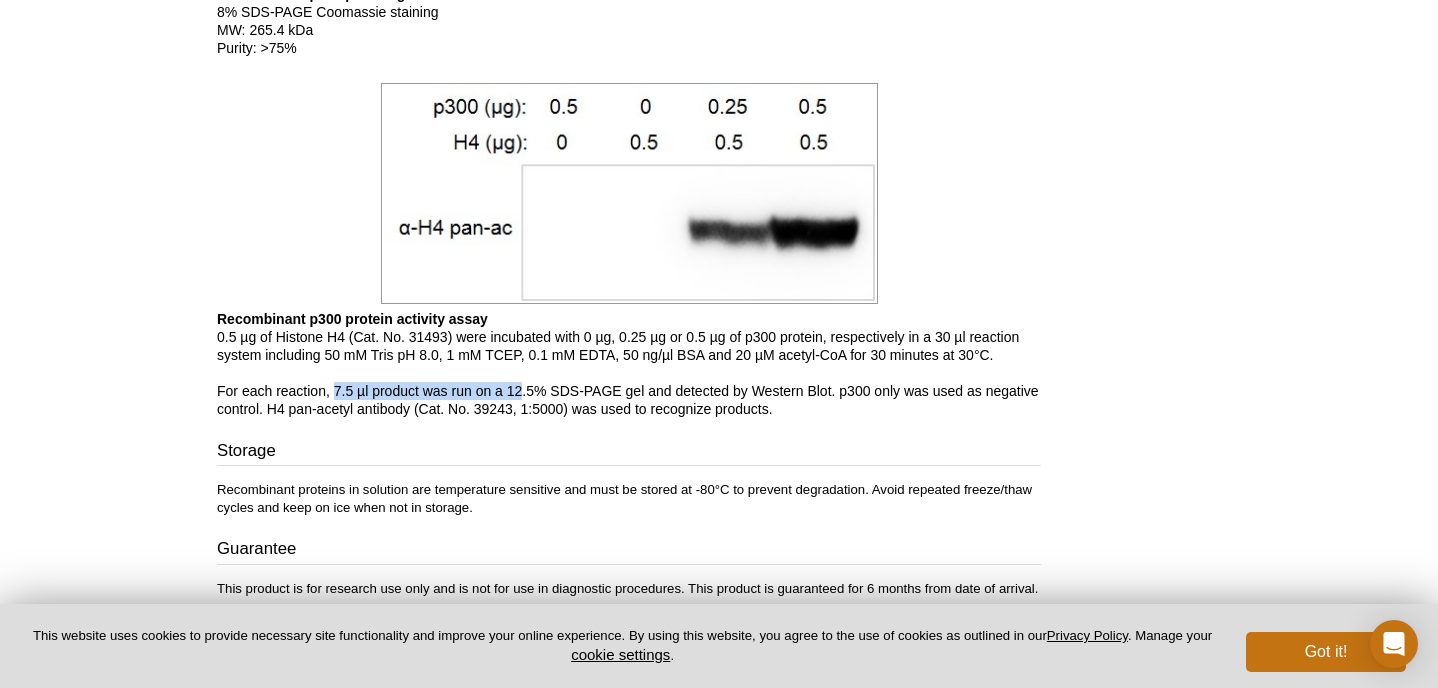 scroll, scrollTop: 1716, scrollLeft: 0, axis: vertical 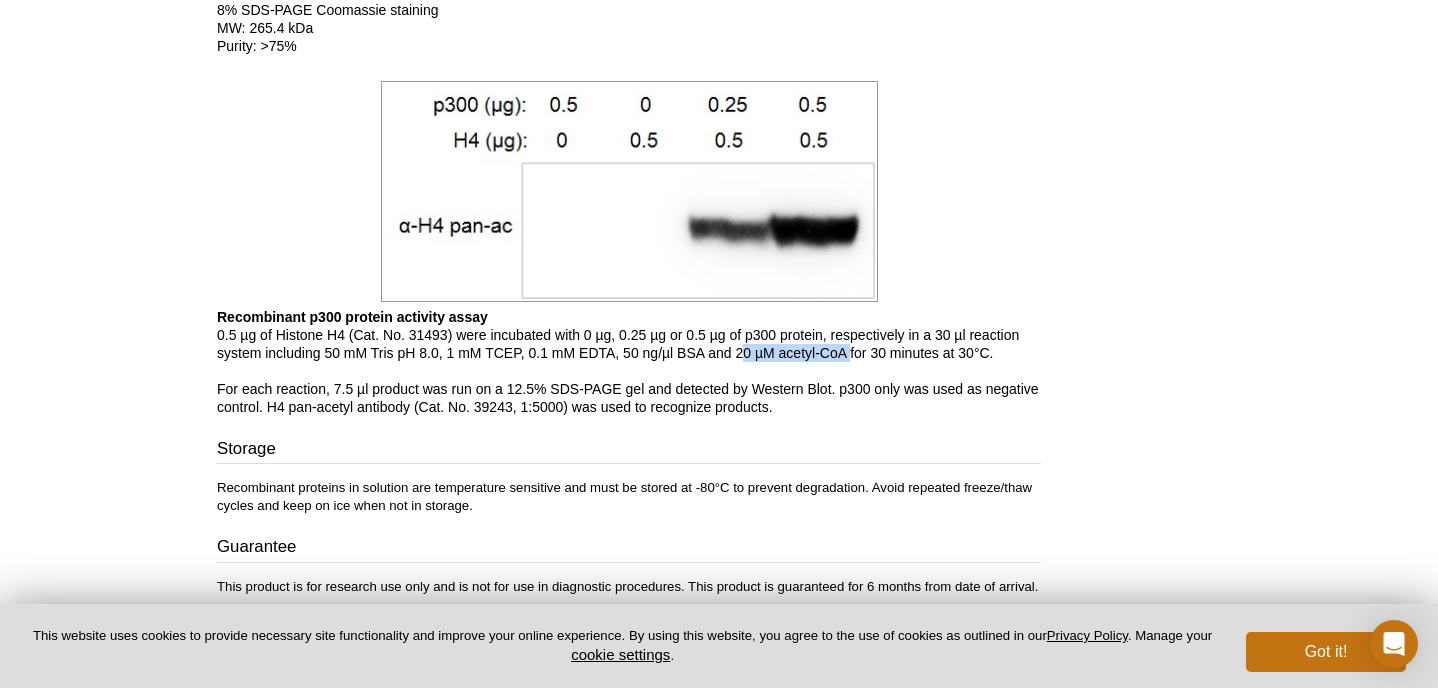 drag, startPoint x: 739, startPoint y: 339, endPoint x: 849, endPoint y: 329, distance: 110.45361 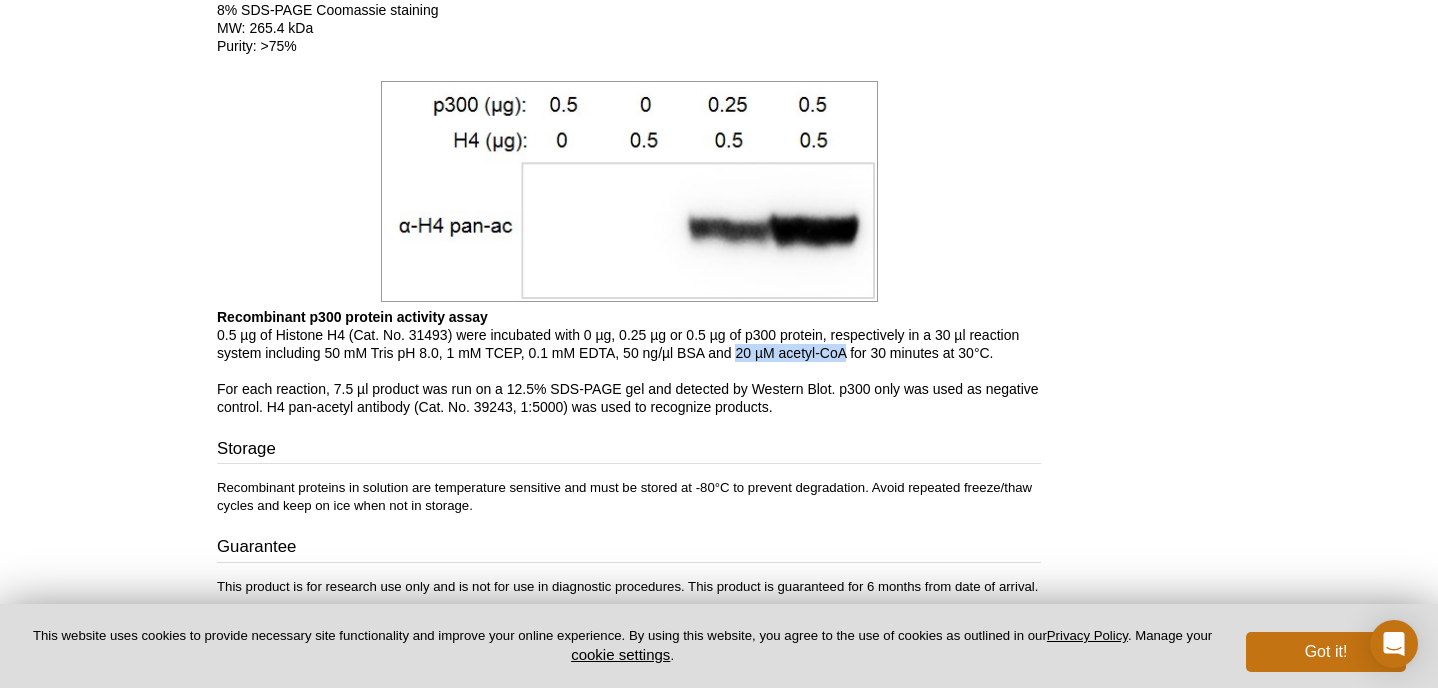 drag, startPoint x: 737, startPoint y: 333, endPoint x: 844, endPoint y: 336, distance: 107.042046 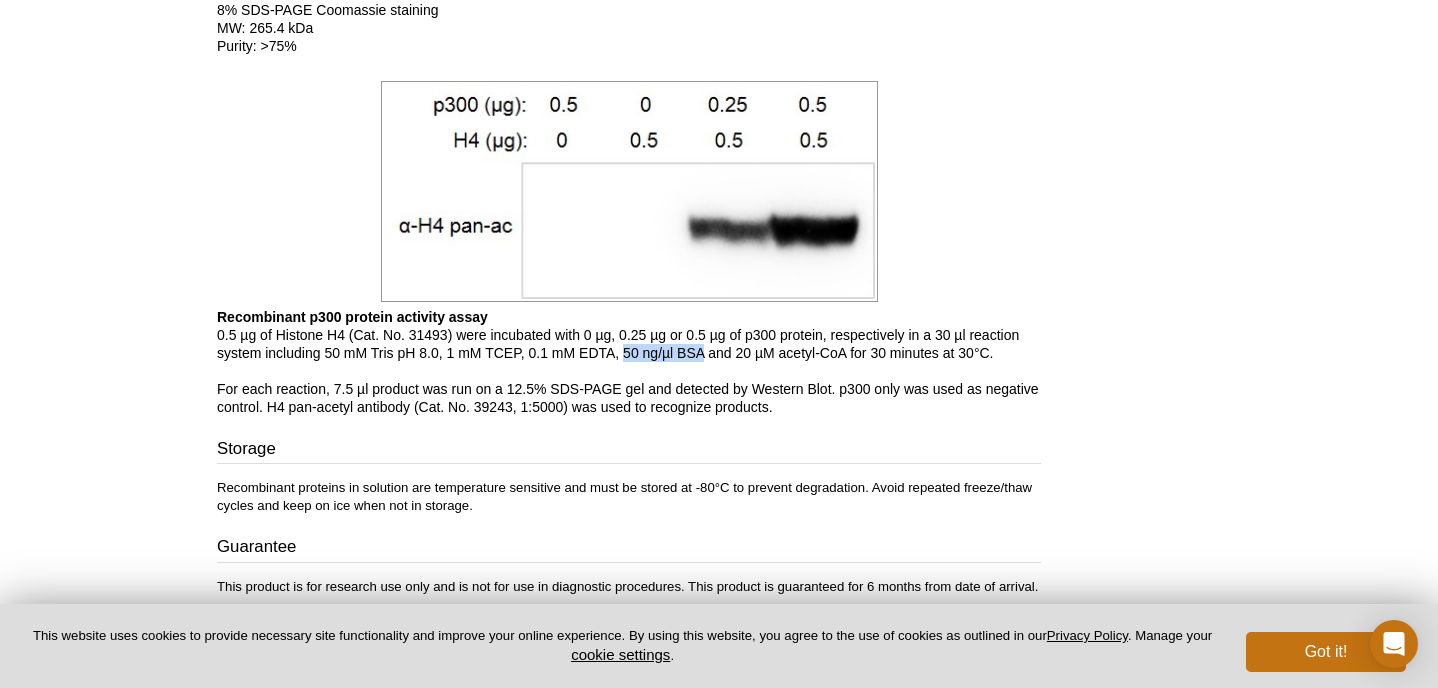 drag, startPoint x: 626, startPoint y: 335, endPoint x: 702, endPoint y: 335, distance: 76 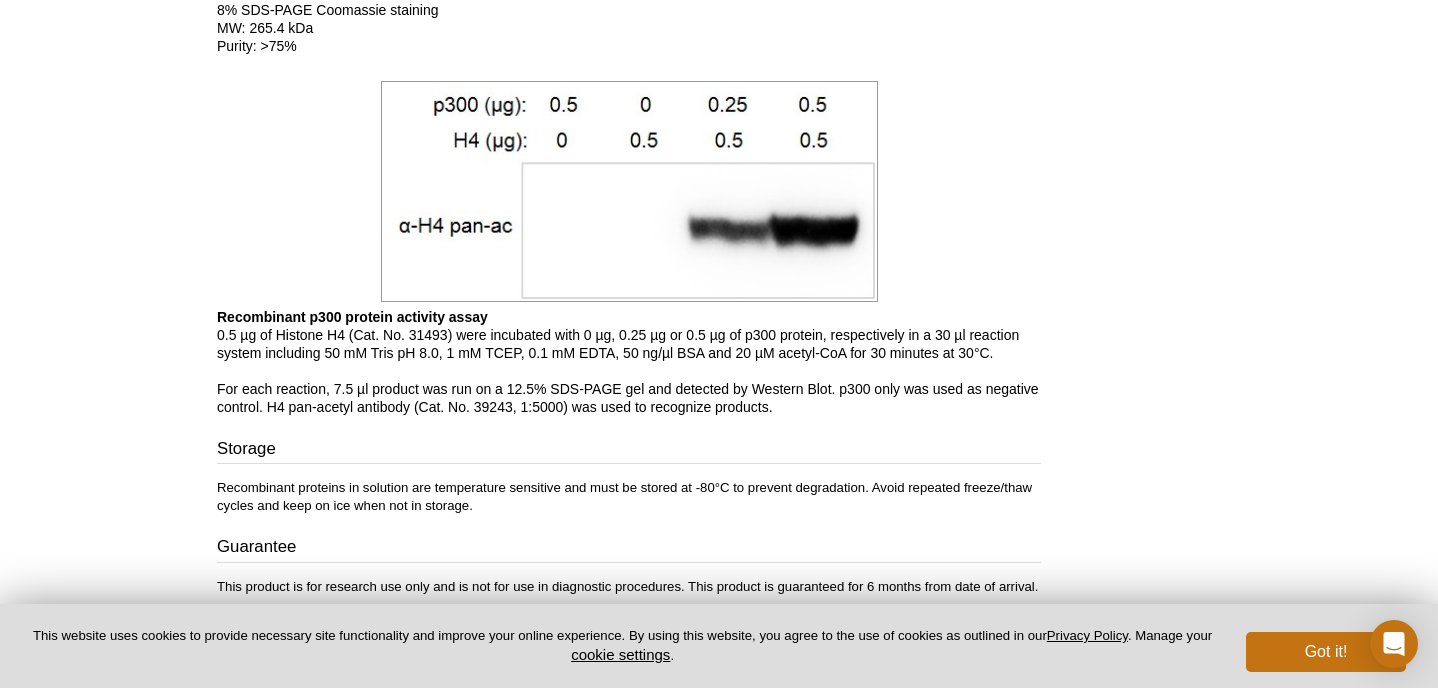 click on "Recombinant p300 protein activity assay 0.5 µg of Histone H4 (Cat. No. 31493) were incubated with 0 µg, 0.25 µg or 0.5 µg of p300 protein, respectively in a 30 µl reaction system including 50 mM Tris pH 8.0, 1 mM TCEP, 0.1 mM EDTA, 50 ng/µl BSA and 20 µM acetyl-CoA for 30 minutes at 30°C. For each reaction, 7.5 µl product was run on a 12.5% SDS-PAGE gel and detected by Western Blot. p300 only was used as negative control. H4 pan-acetyl antibody (Cat. No. 39243, 1:5000) was used to recognize products." at bounding box center (629, 362) 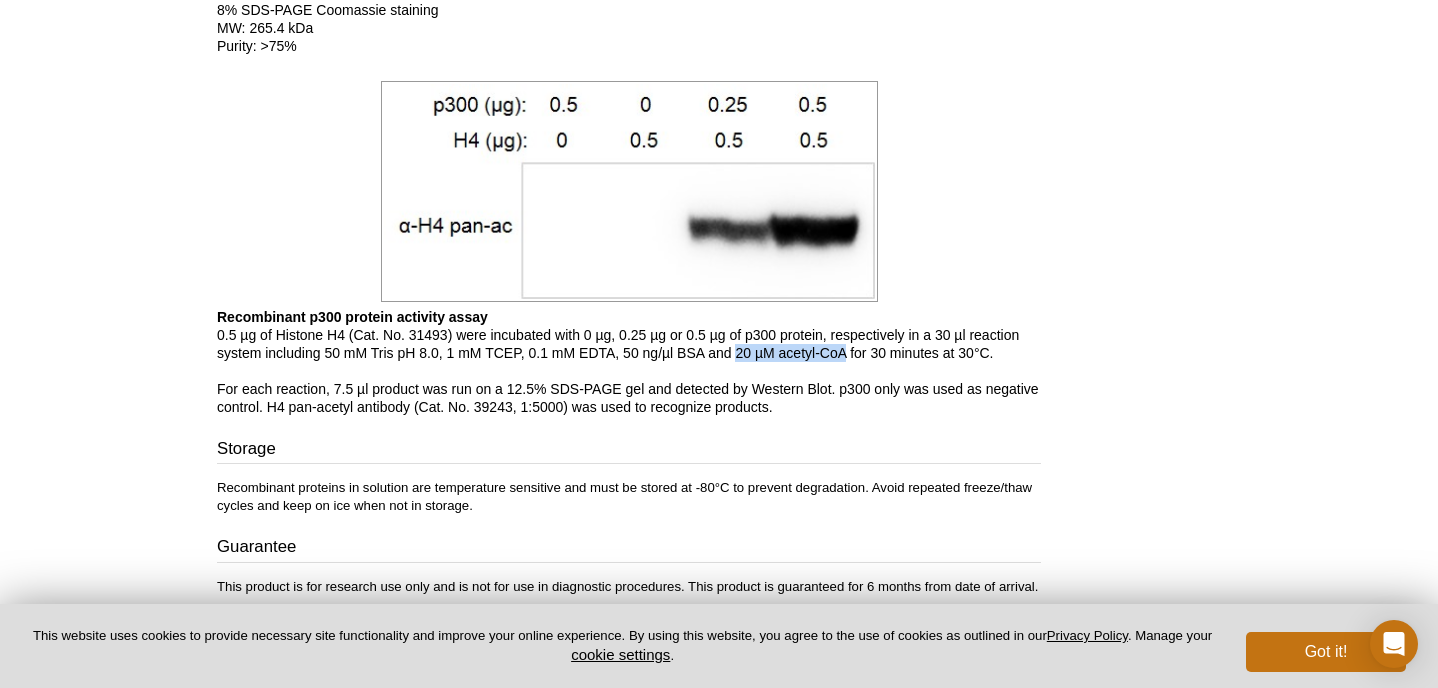 drag, startPoint x: 737, startPoint y: 334, endPoint x: 847, endPoint y: 336, distance: 110.01818 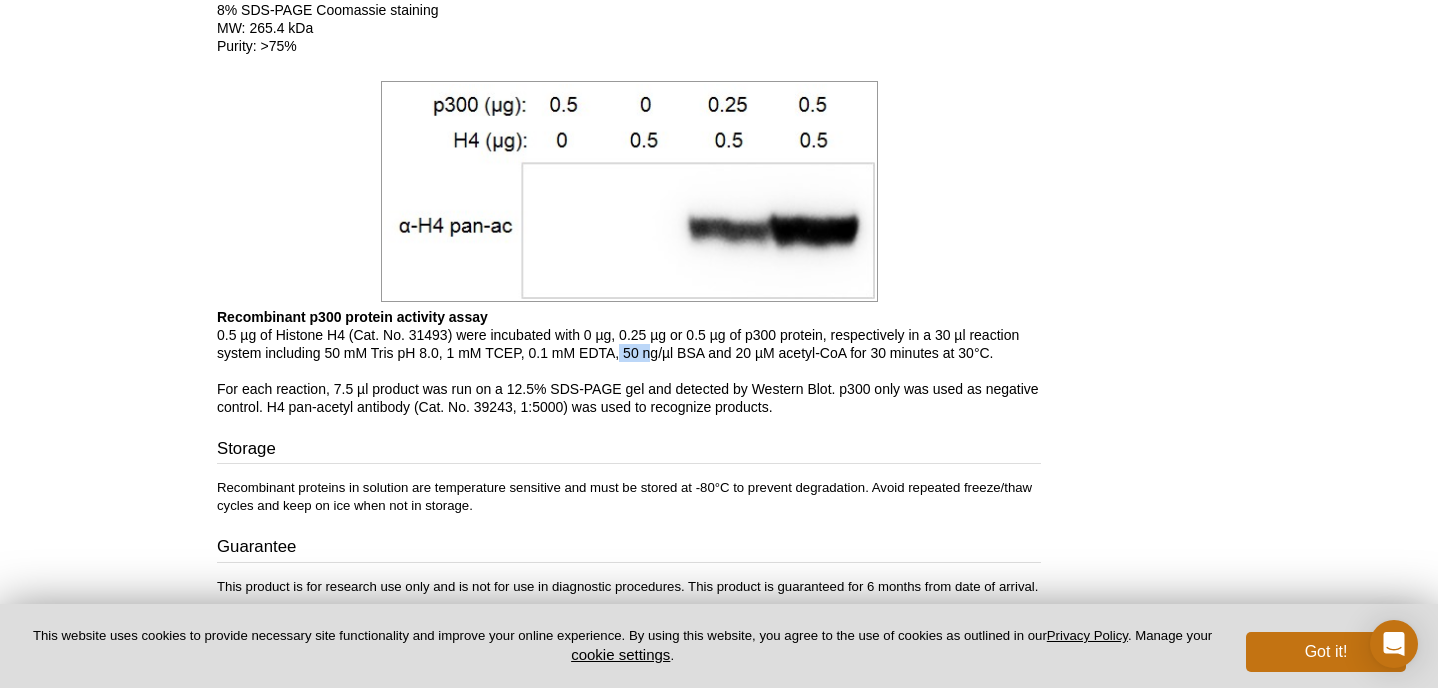 drag, startPoint x: 620, startPoint y: 333, endPoint x: 649, endPoint y: 336, distance: 29.15476 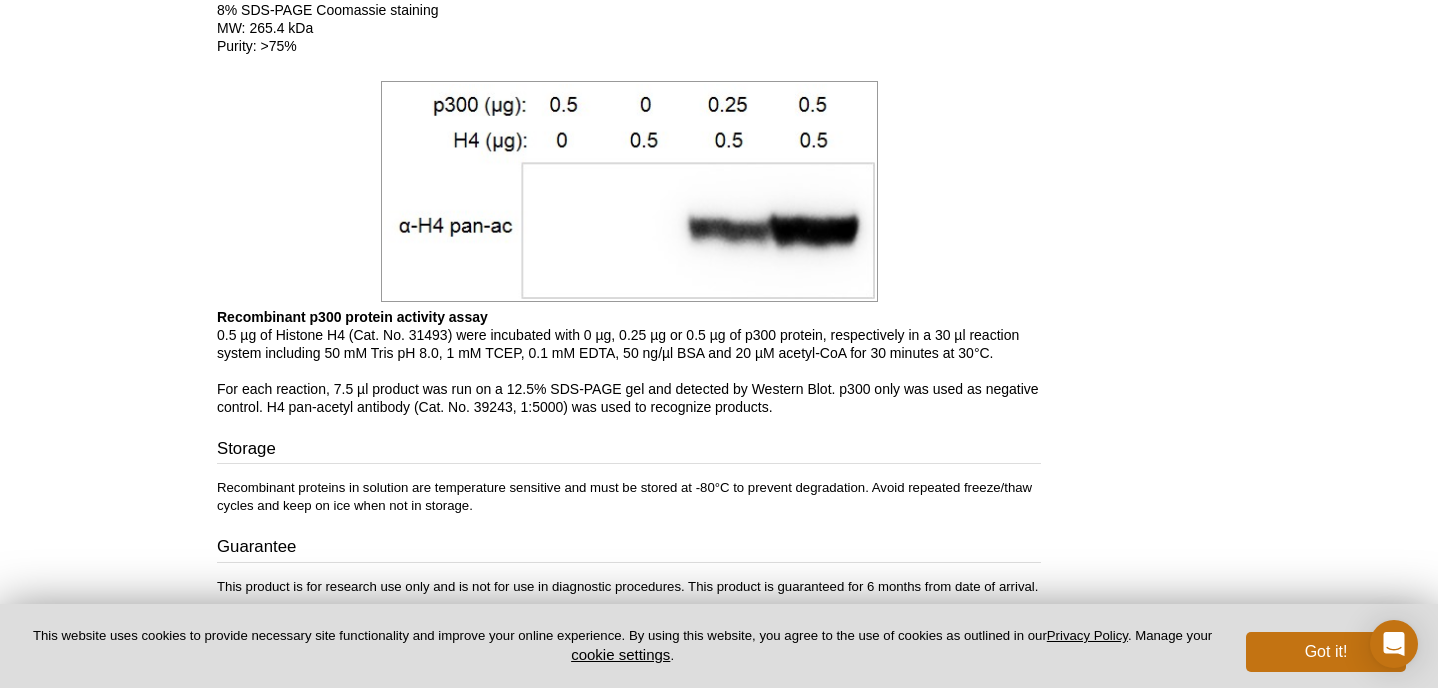 click on "Recombinant p300 protein activity assay 0.5 µg of Histone H4 (Cat. No. 31493) were incubated with 0 µg, 0.25 µg or 0.5 µg of p300 protein, respectively in a 30 µl reaction system including 50 mM Tris pH 8.0, 1 mM TCEP, 0.1 mM EDTA, 50 ng/µl BSA and 20 µM acetyl-CoA for 30 minutes at 30°C. For each reaction, 7.5 µl product was run on a 12.5% SDS-PAGE gel and detected by Western Blot. p300 only was used as negative control. H4 pan-acetyl antibody (Cat. No. 39243, 1:5000) was used to recognize products." at bounding box center [629, 362] 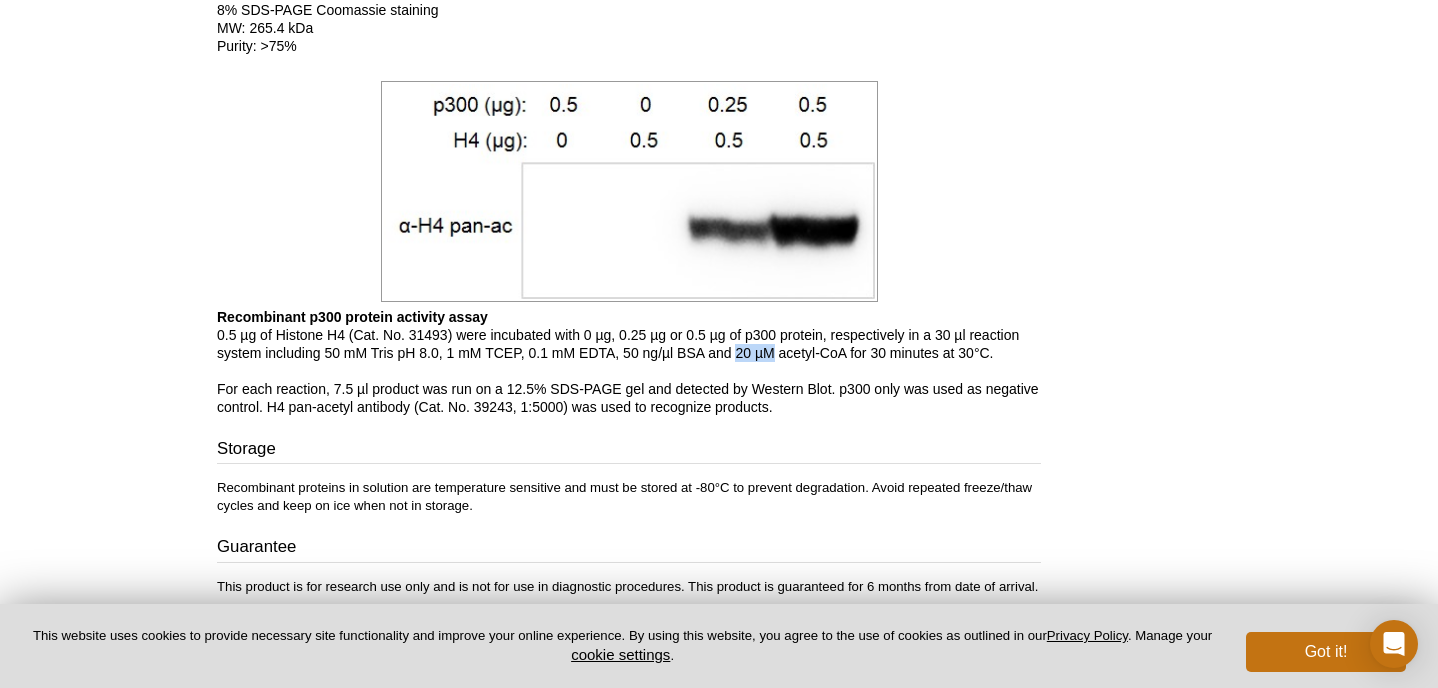 drag, startPoint x: 735, startPoint y: 334, endPoint x: 773, endPoint y: 334, distance: 38 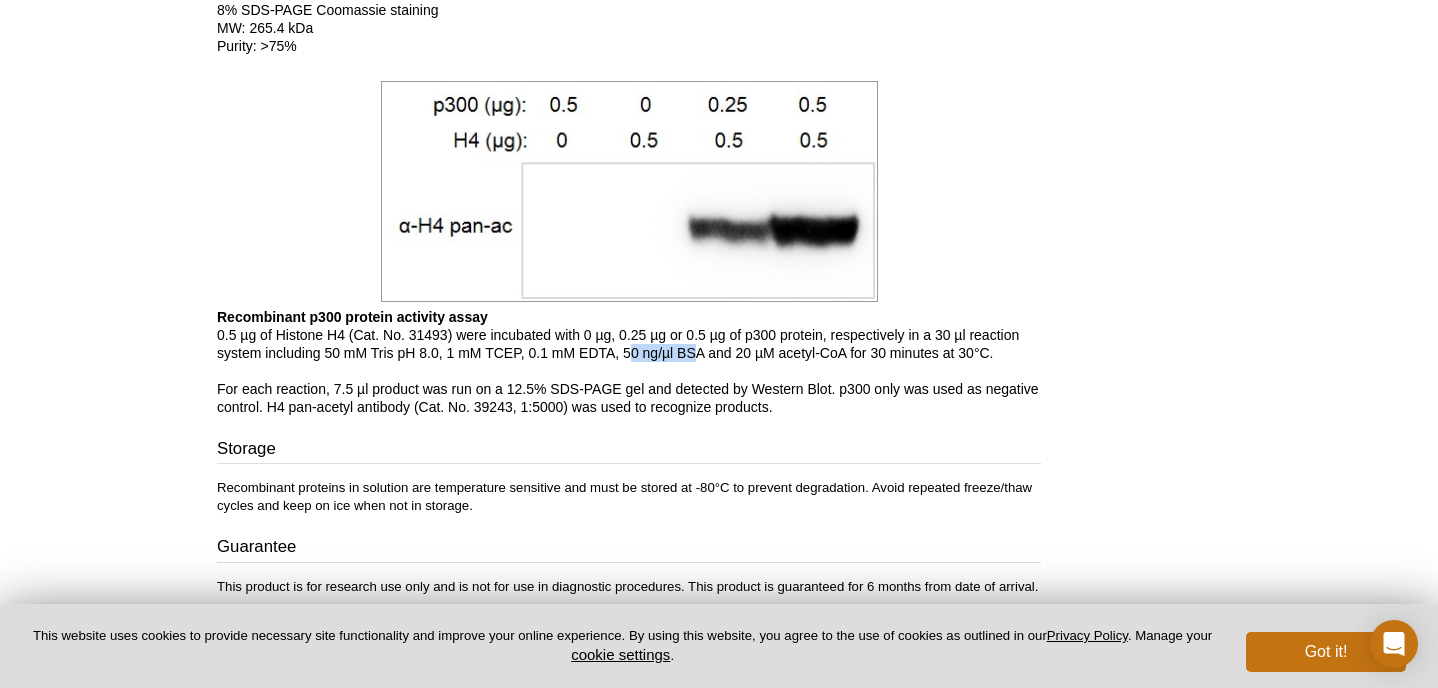 drag, startPoint x: 629, startPoint y: 330, endPoint x: 698, endPoint y: 330, distance: 69 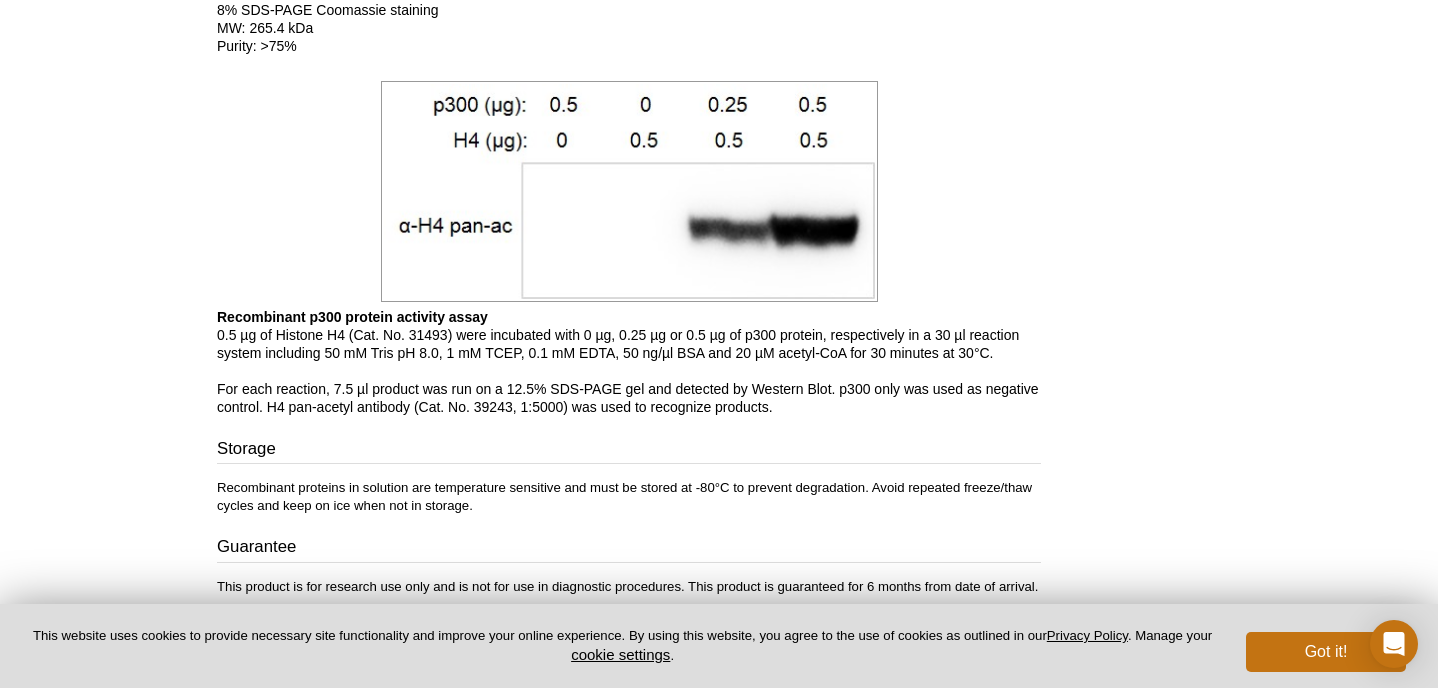 click on "Recombinant p300 protein activity assay 0.5 µg of Histone H4 (Cat. No. 31493) were incubated with 0 µg, 0.25 µg or 0.5 µg of p300 protein, respectively in a 30 µl reaction system including 50 mM Tris pH 8.0, 1 mM TCEP, 0.1 mM EDTA, 50 ng/µl BSA and 20 µM acetyl-CoA for 30 minutes at 30°C. For each reaction, 7.5 µl product was run on a 12.5% SDS-PAGE gel and detected by Western Blot. p300 only was used as negative control. H4 pan-acetyl antibody (Cat. No. 39243, 1:5000) was used to recognize products." at bounding box center [629, 362] 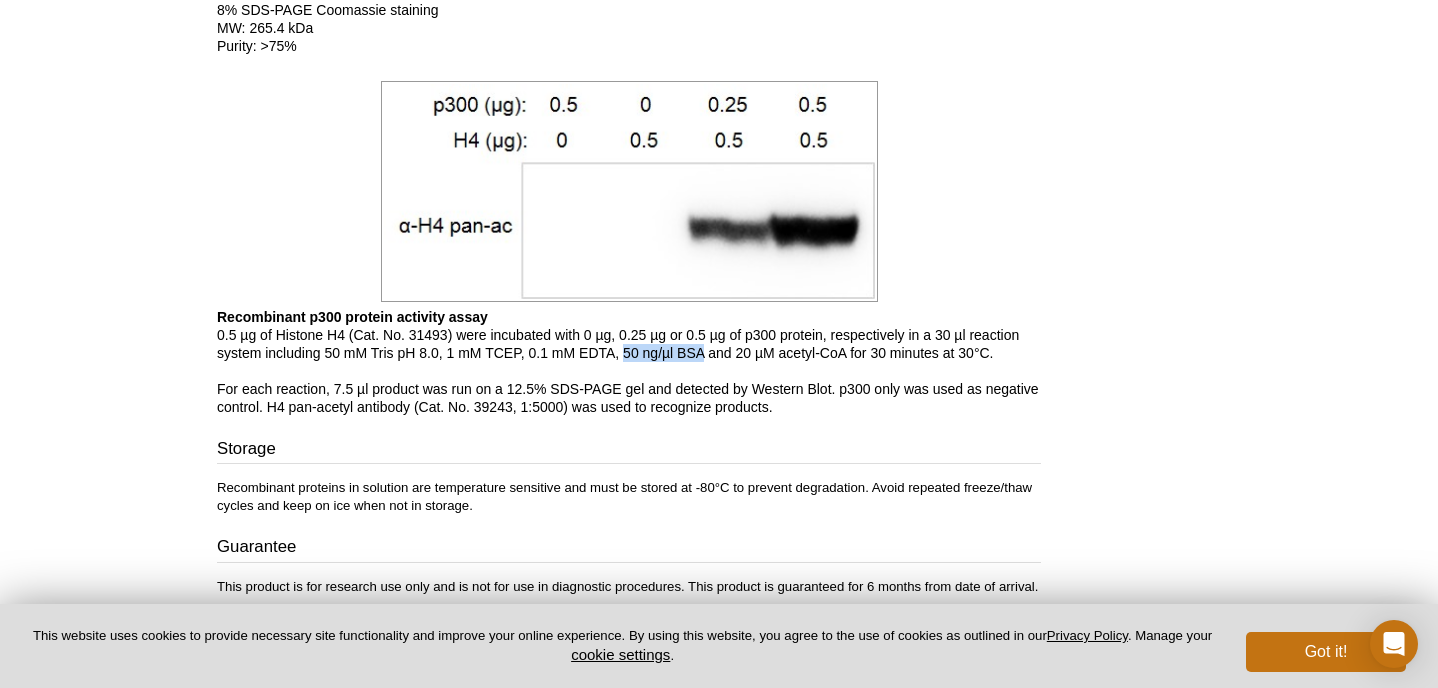 drag, startPoint x: 625, startPoint y: 330, endPoint x: 701, endPoint y: 336, distance: 76.23647 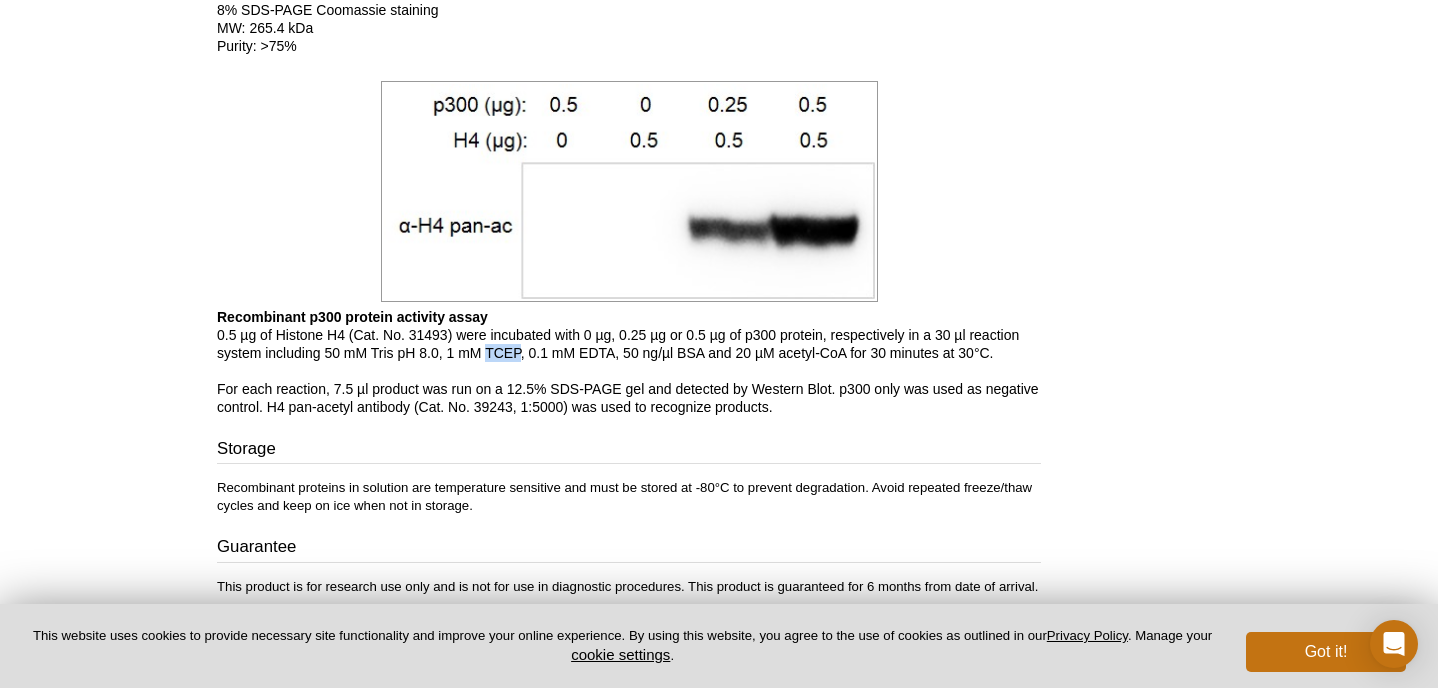 drag, startPoint x: 484, startPoint y: 333, endPoint x: 520, endPoint y: 330, distance: 36.124783 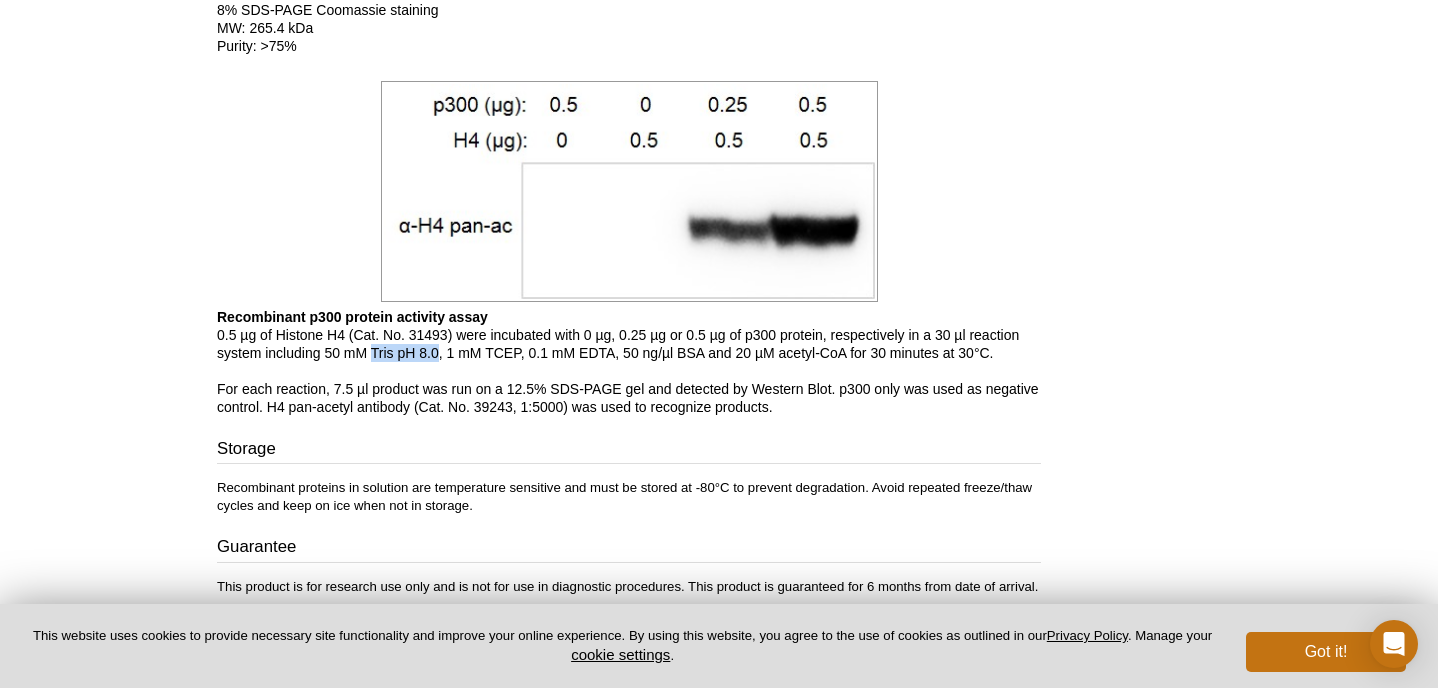 drag, startPoint x: 369, startPoint y: 333, endPoint x: 436, endPoint y: 332, distance: 67.00746 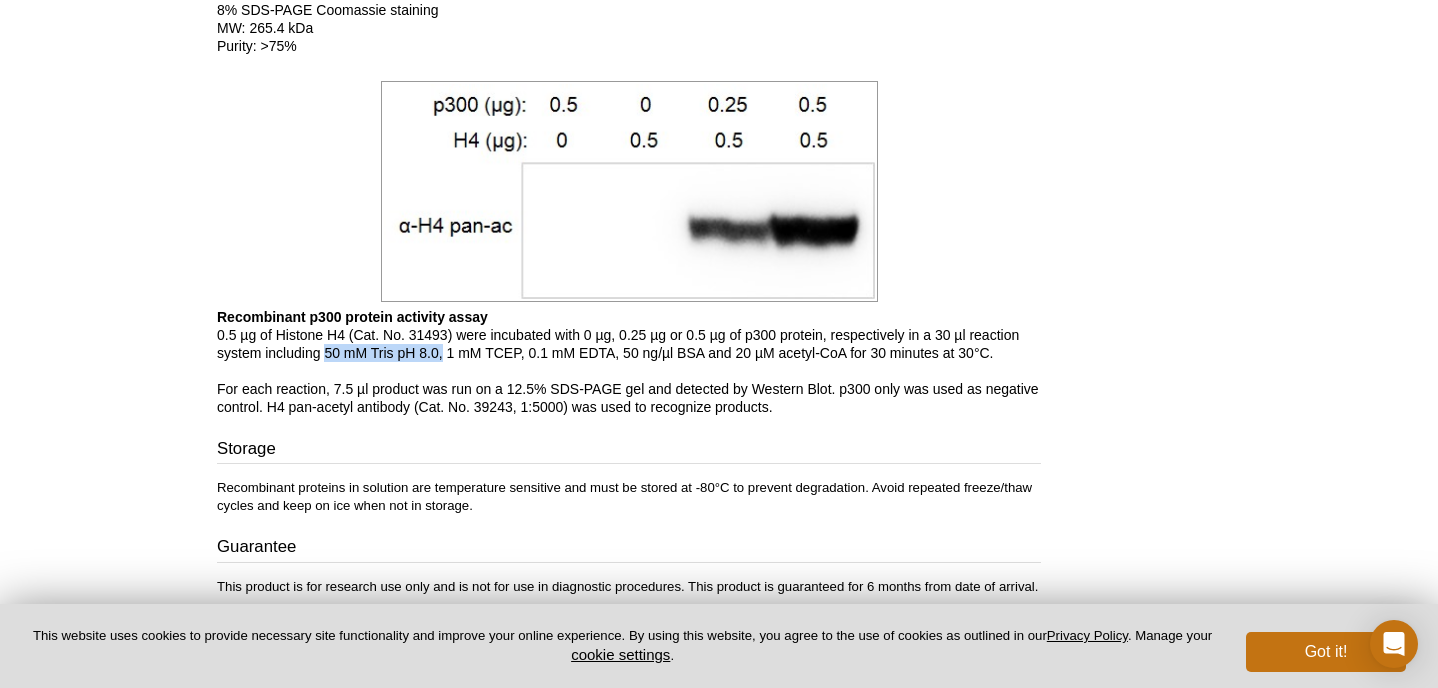 drag, startPoint x: 324, startPoint y: 338, endPoint x: 439, endPoint y: 338, distance: 115 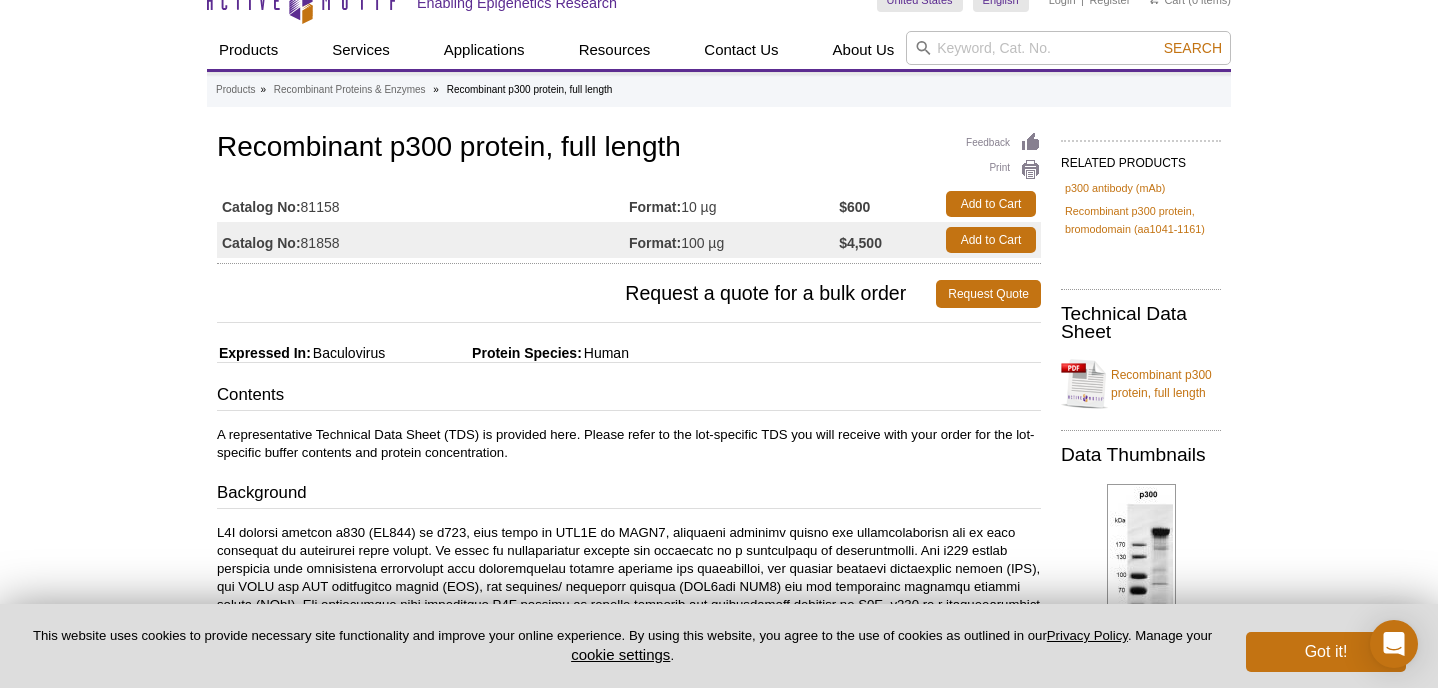scroll, scrollTop: 0, scrollLeft: 0, axis: both 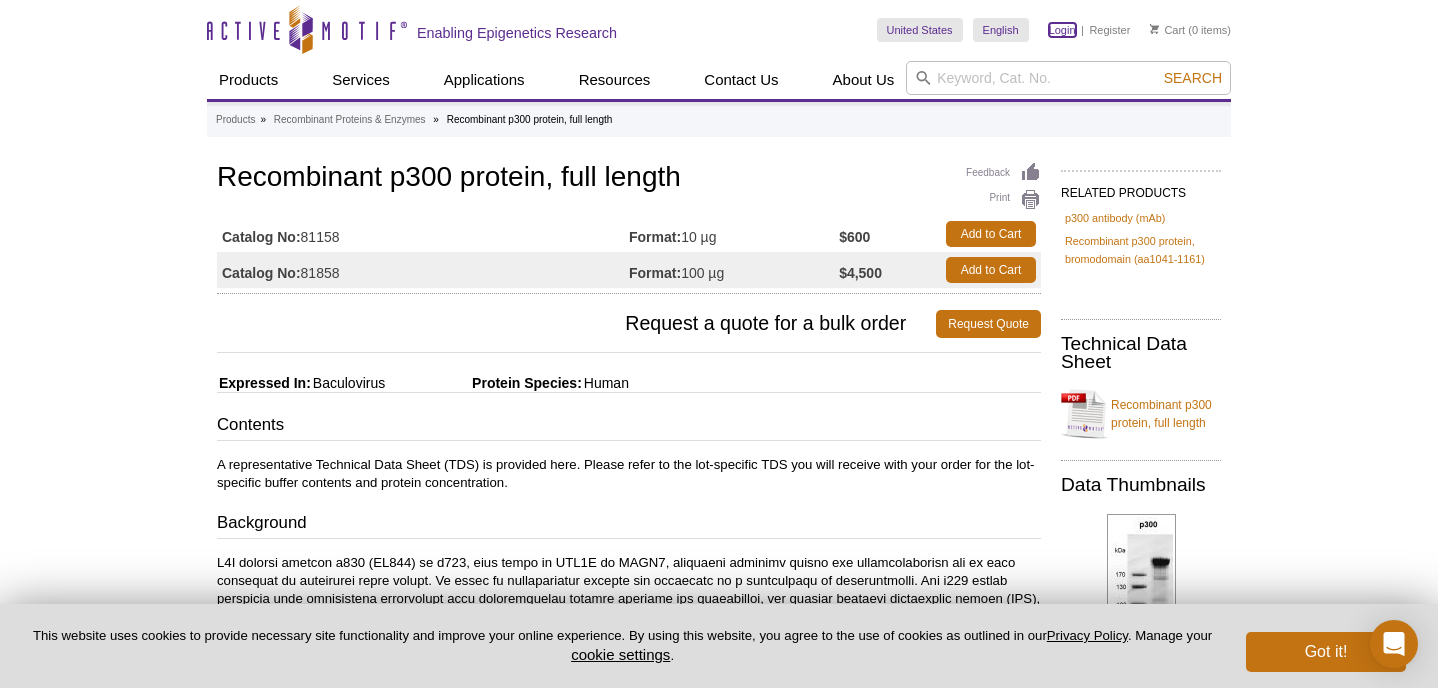 click on "Login" at bounding box center (1062, 30) 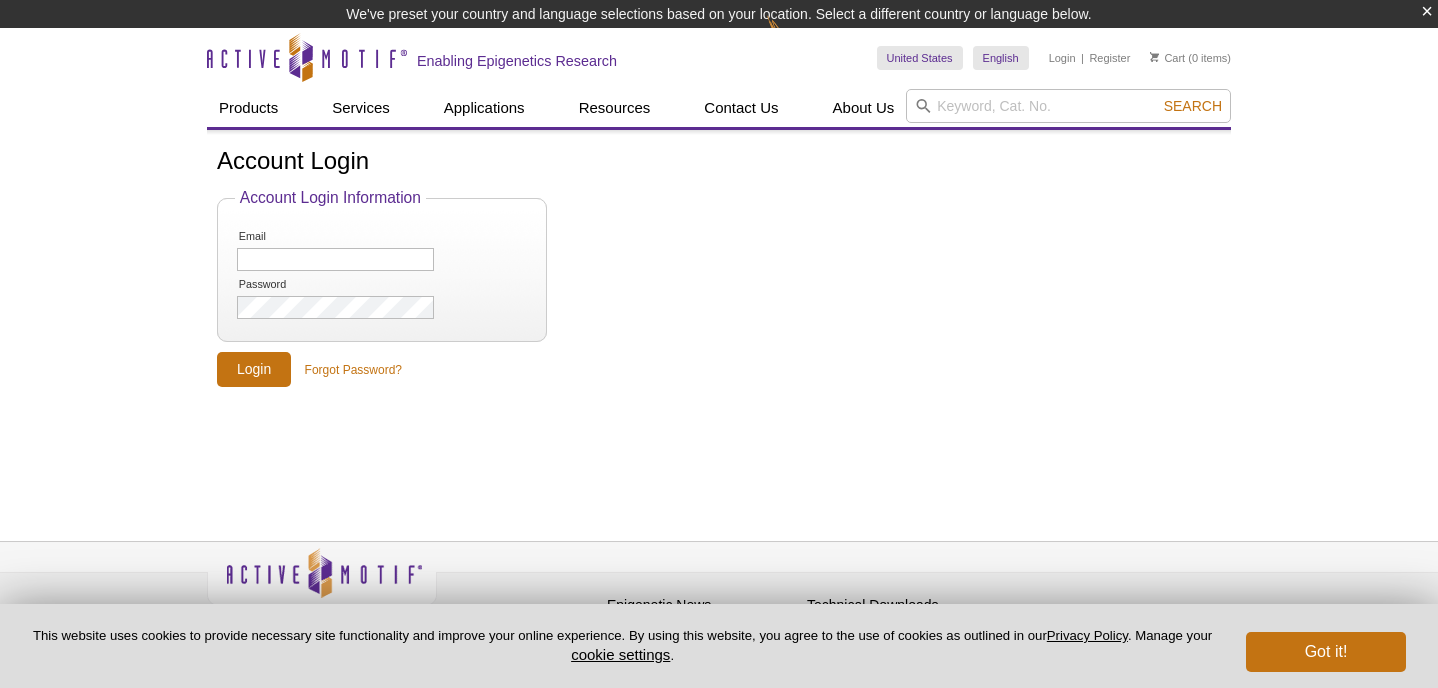 scroll, scrollTop: 0, scrollLeft: 0, axis: both 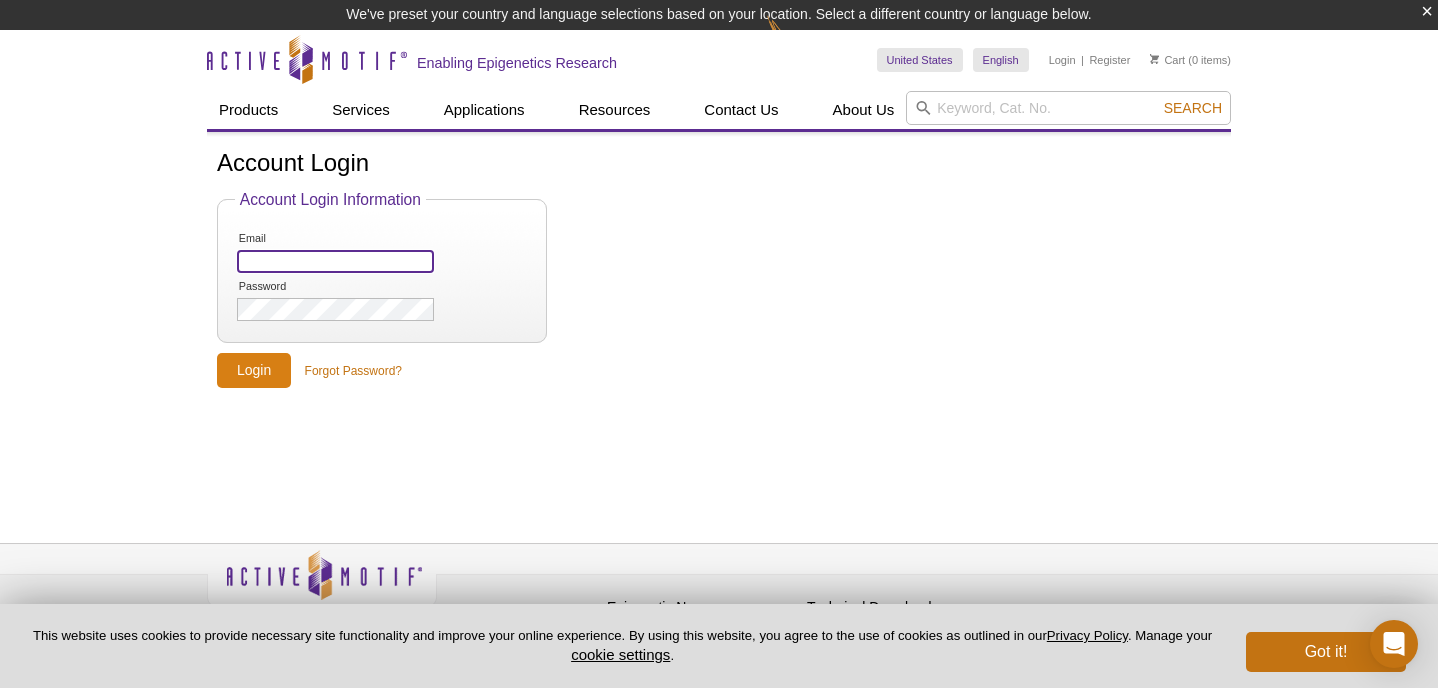 type on "[EMAIL]" 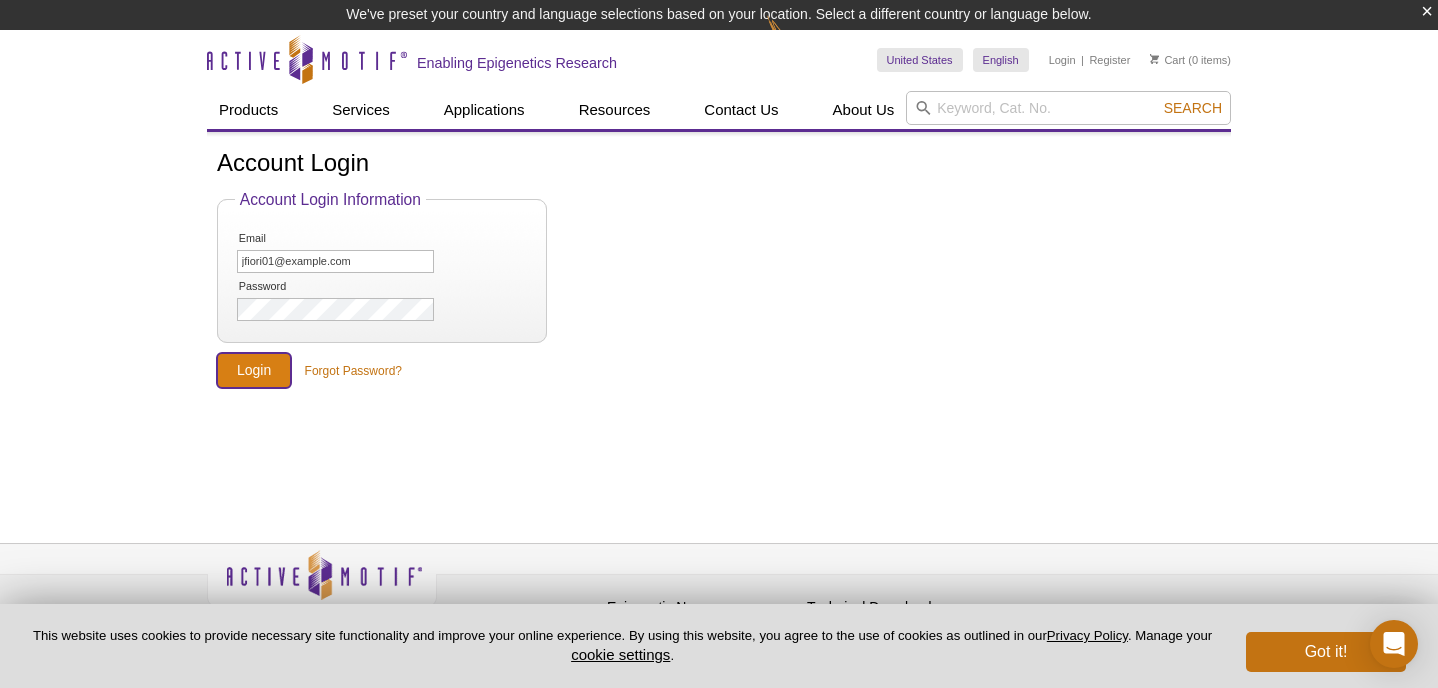click on "Login" at bounding box center [254, 370] 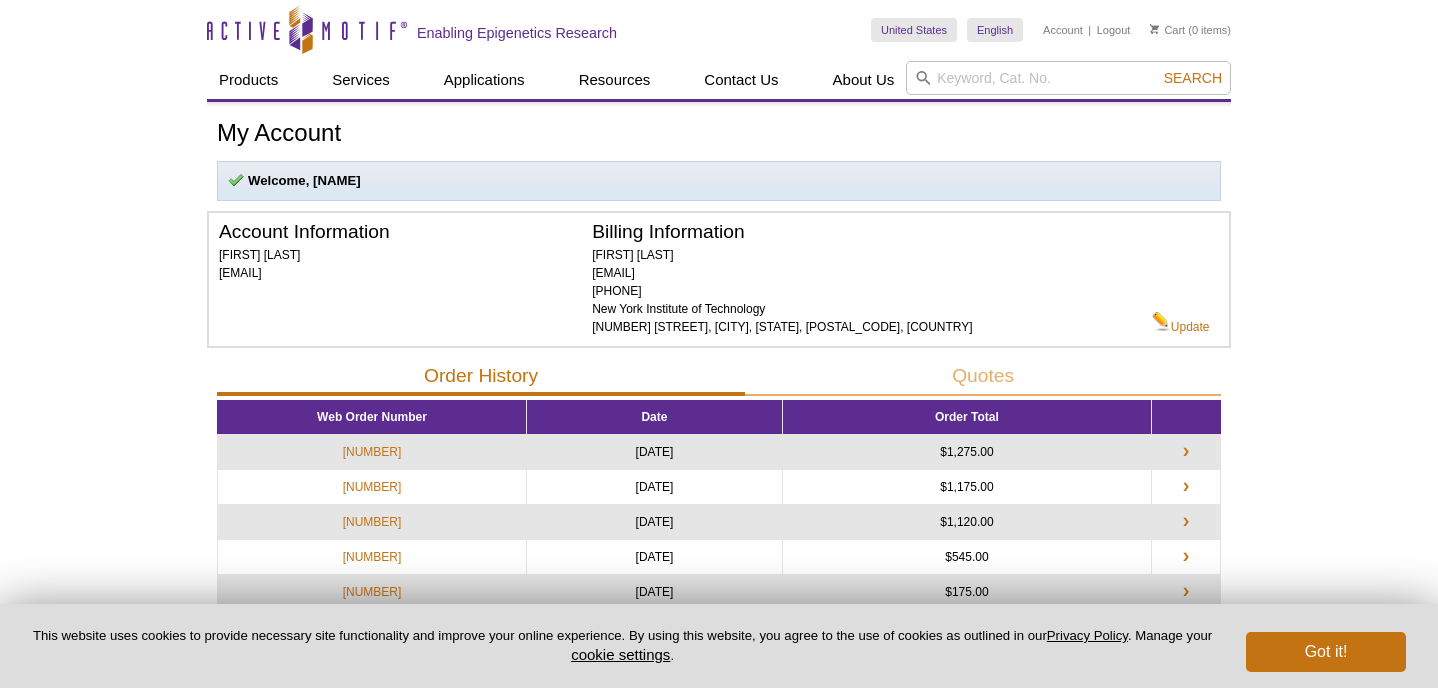 scroll, scrollTop: 0, scrollLeft: 0, axis: both 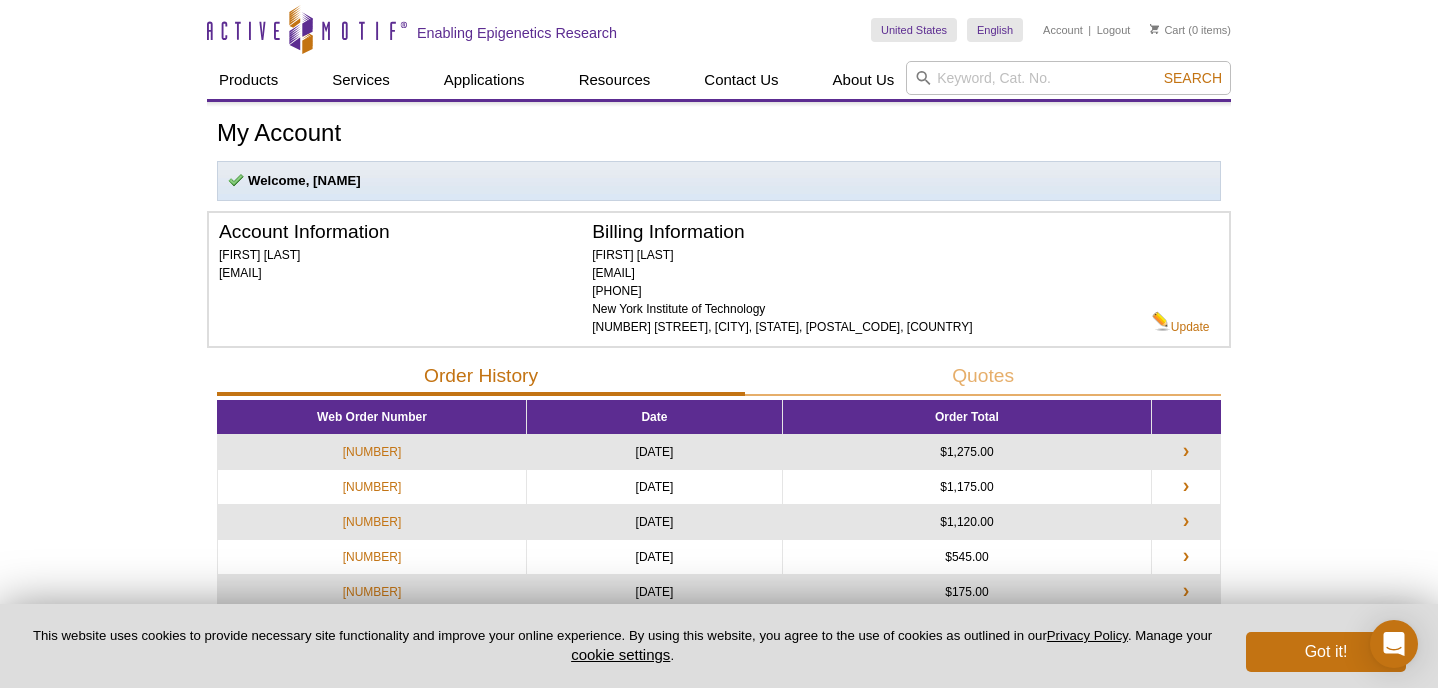 click on "[DATE]" at bounding box center [655, 452] 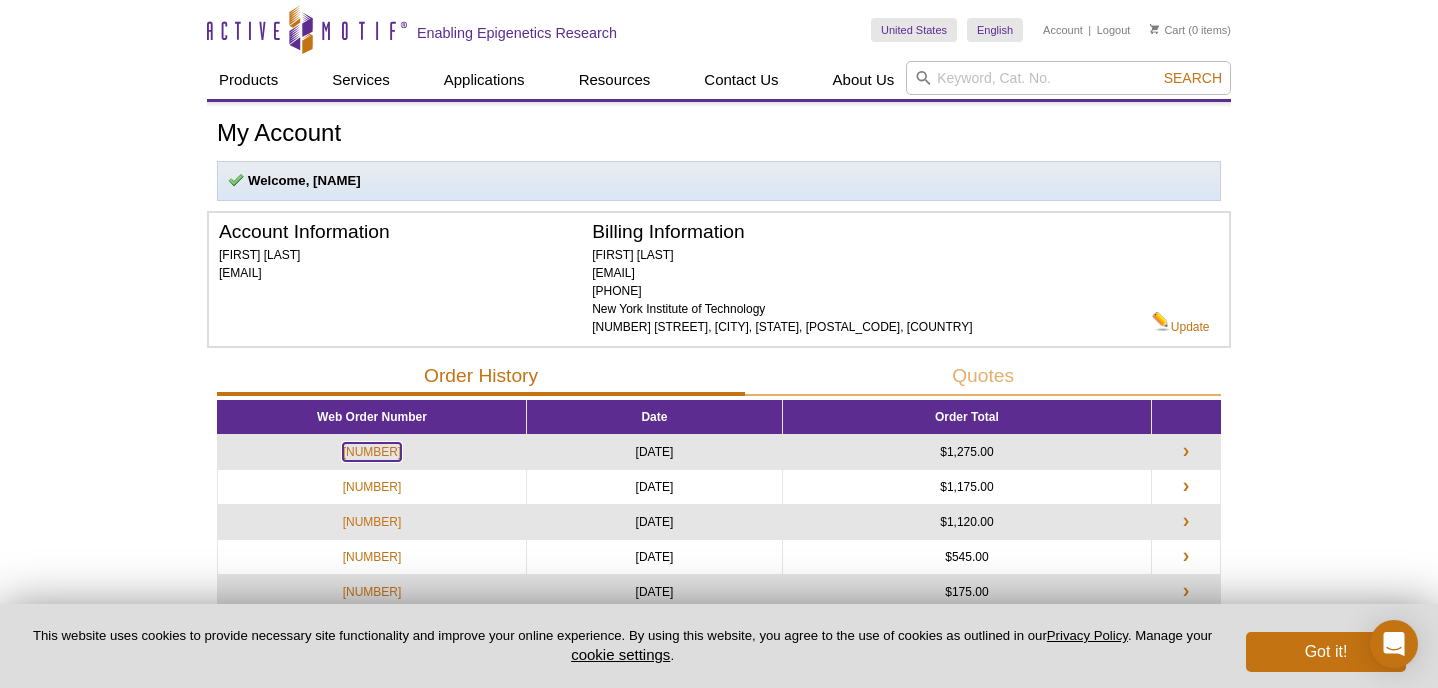 click on "[NUMBER]" at bounding box center [372, 452] 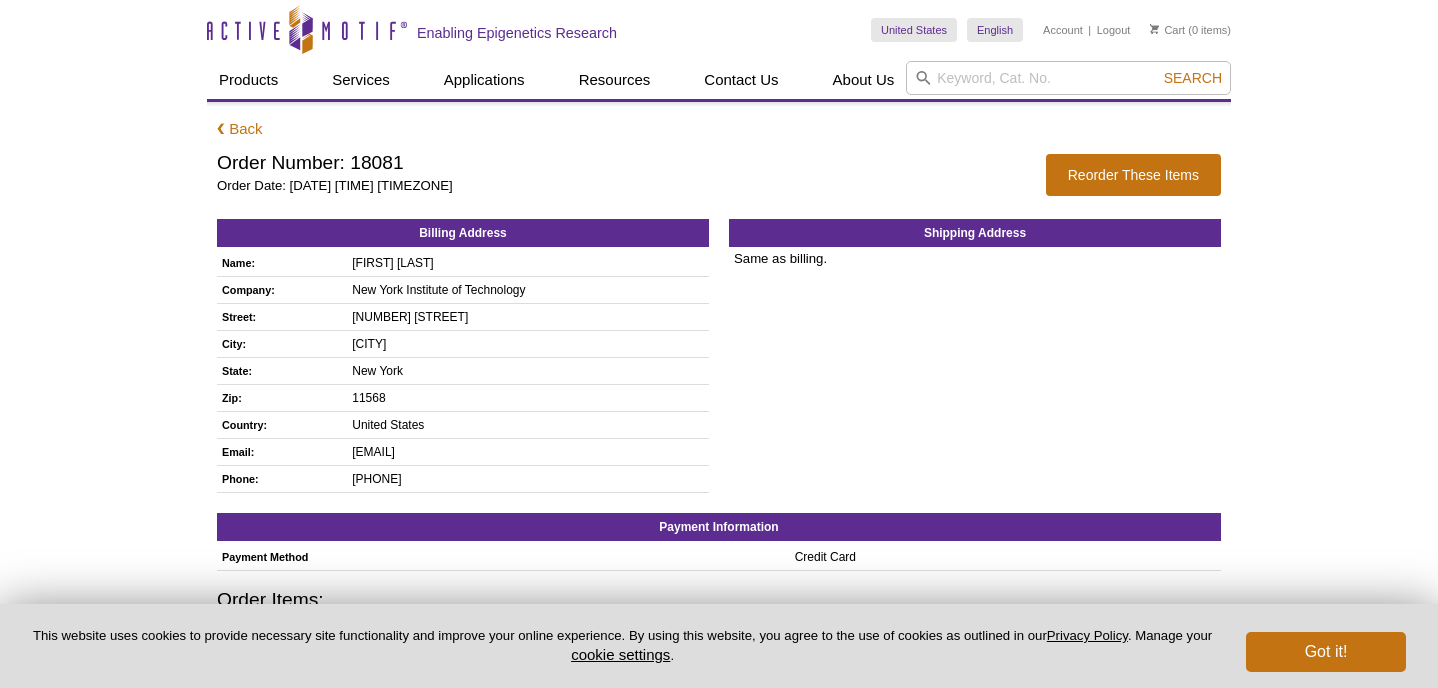 scroll, scrollTop: 0, scrollLeft: 0, axis: both 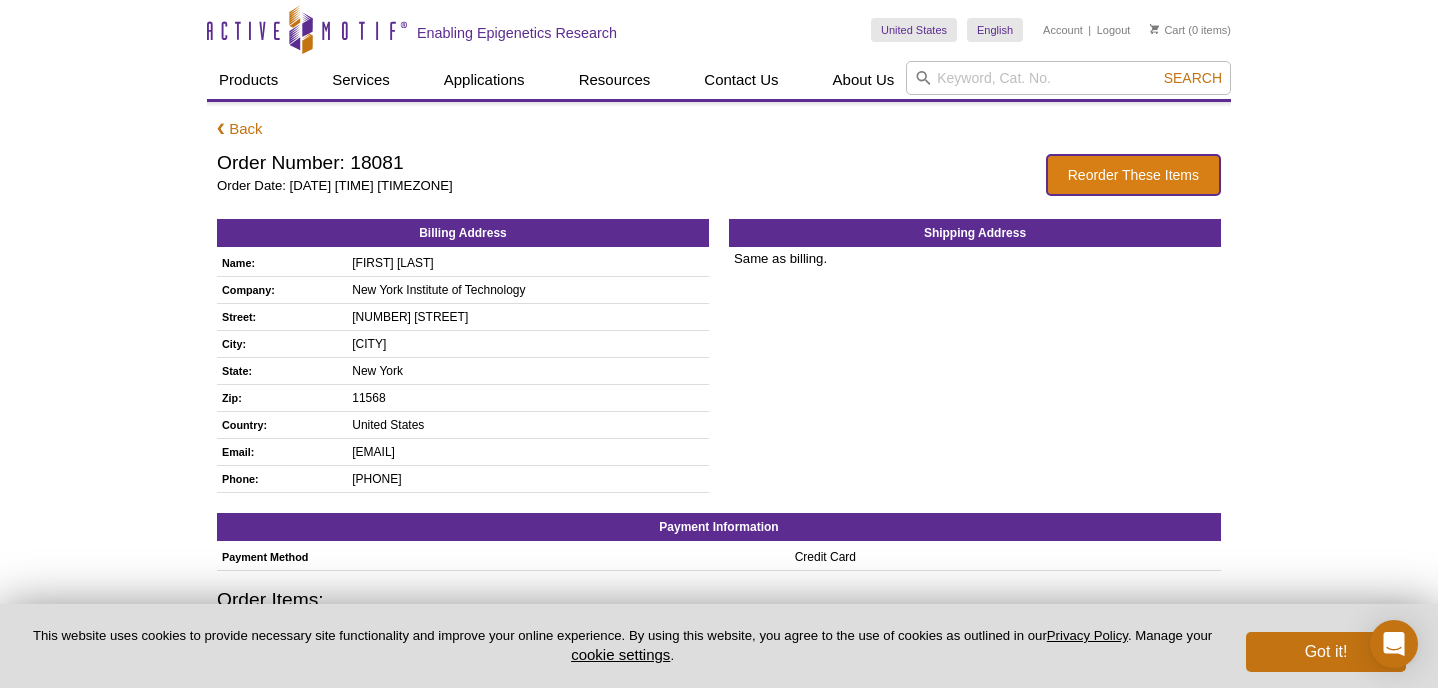 click on "Reorder These Items" at bounding box center [1133, 175] 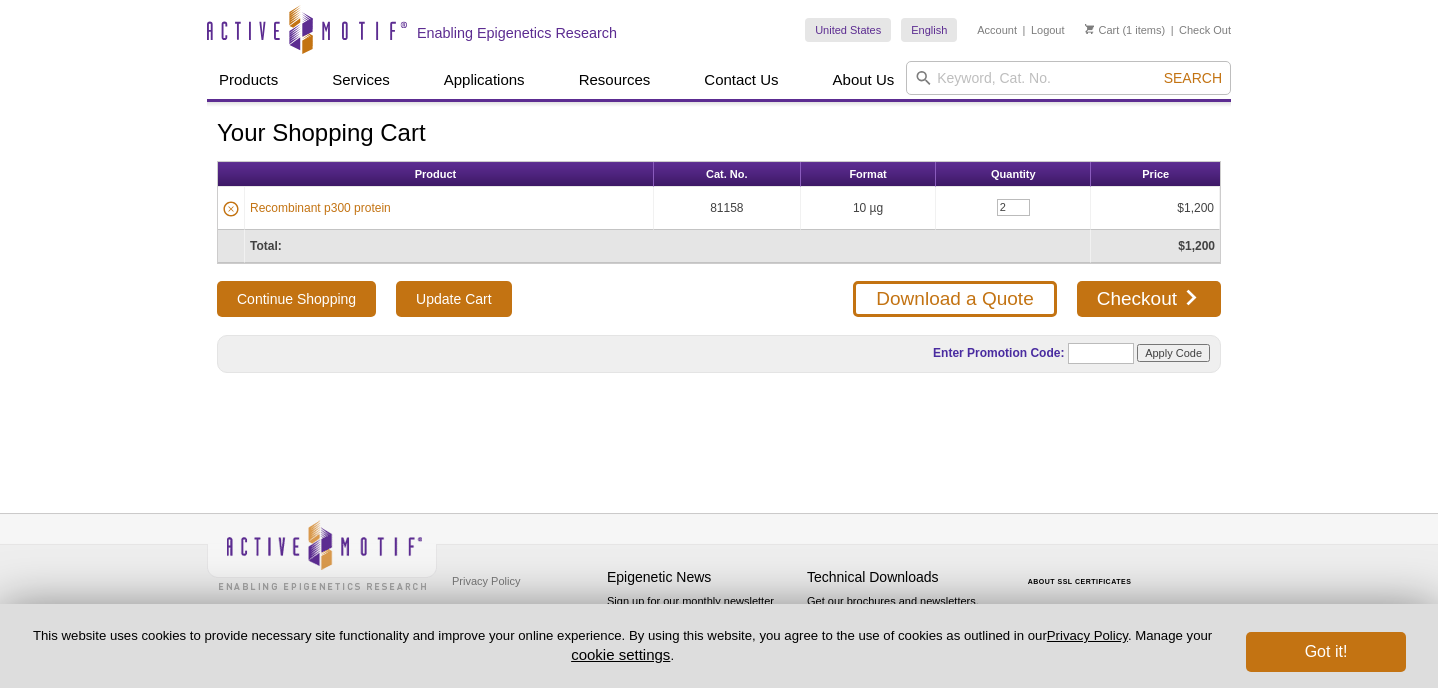 scroll, scrollTop: 0, scrollLeft: 0, axis: both 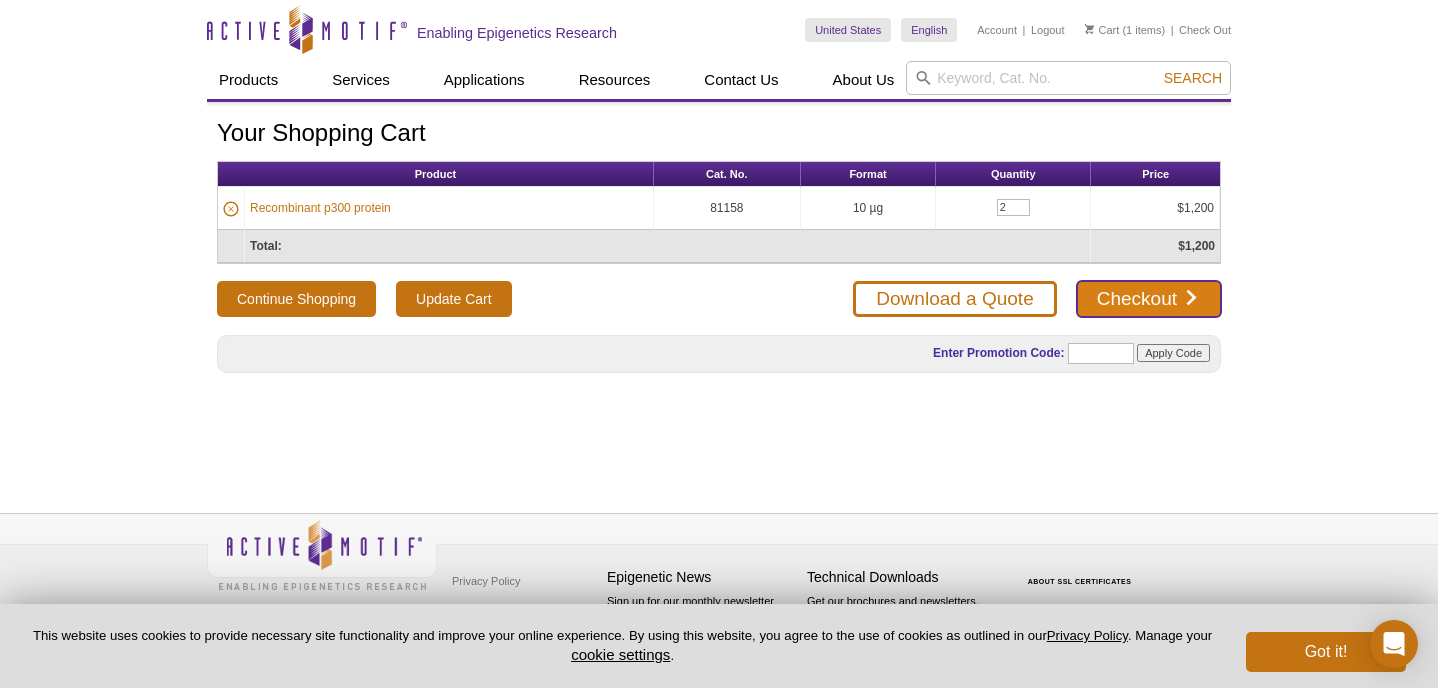click on "Checkout" at bounding box center [1149, 299] 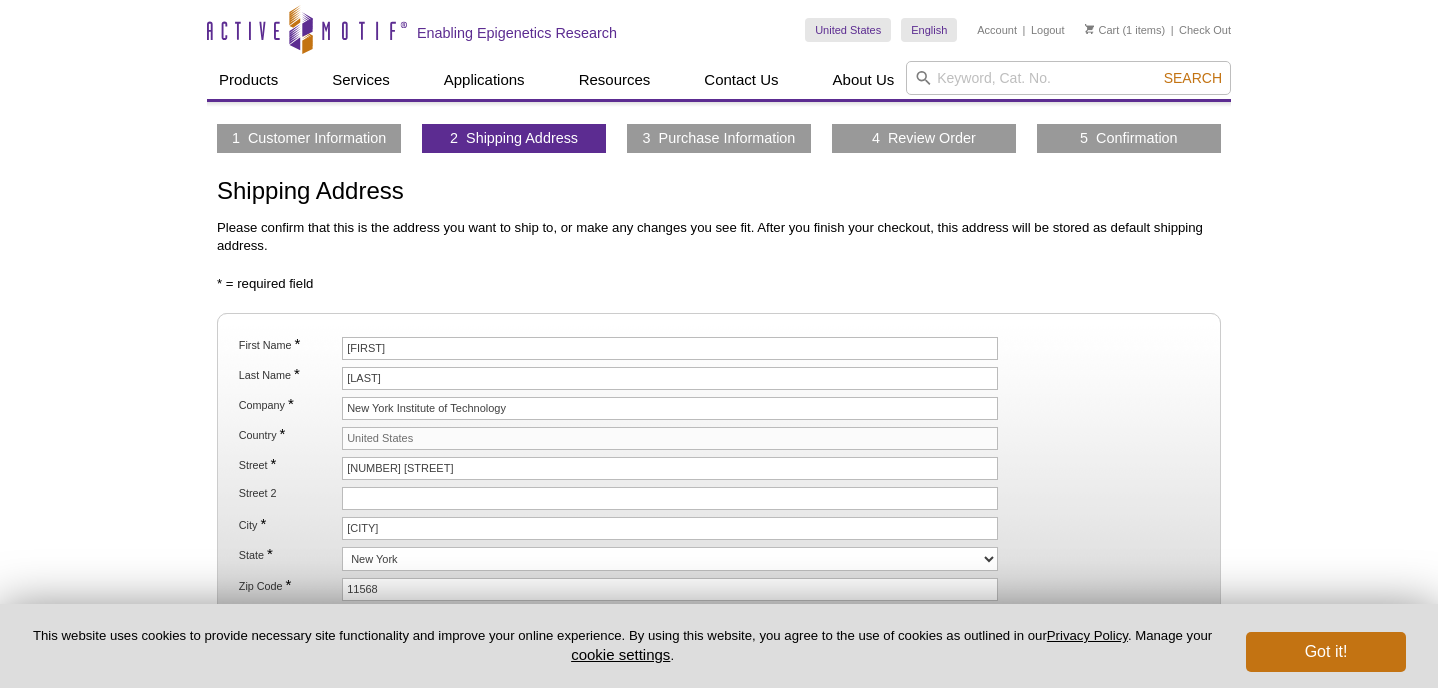 scroll, scrollTop: 0, scrollLeft: 0, axis: both 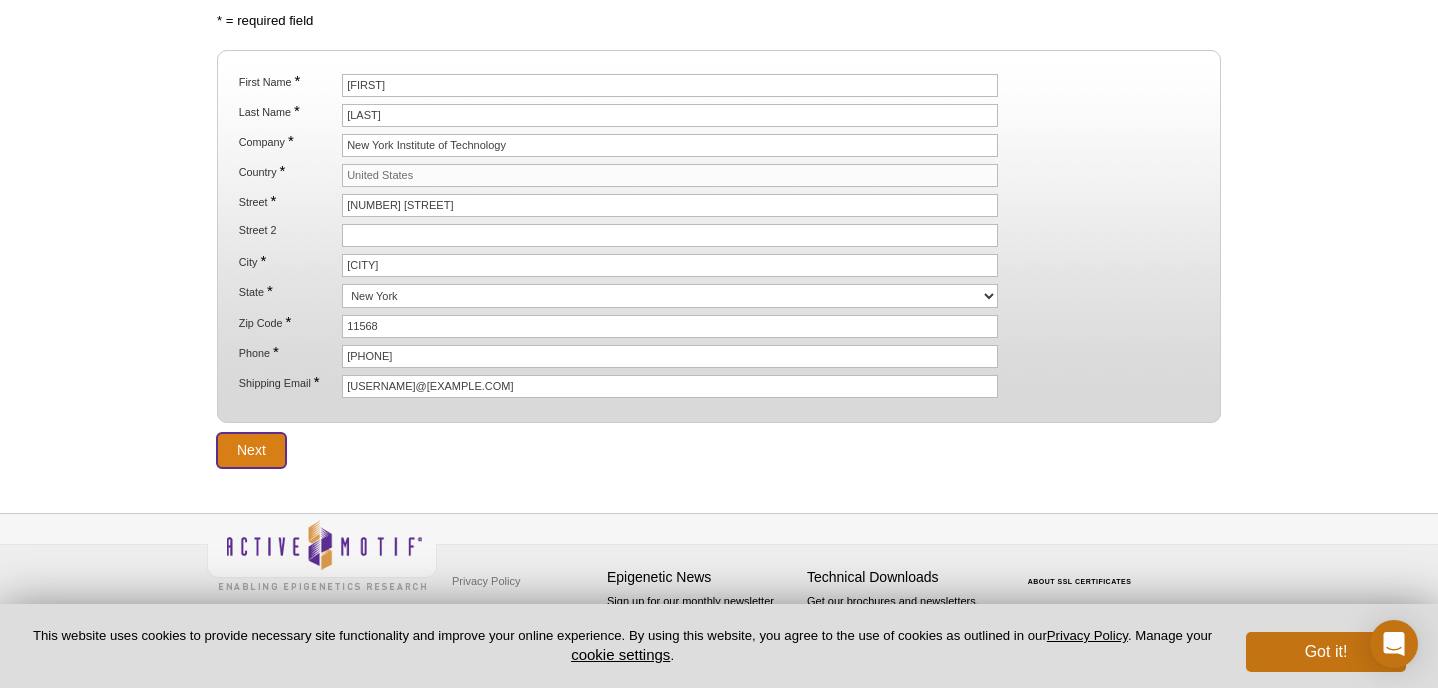click on "Next" at bounding box center [251, 450] 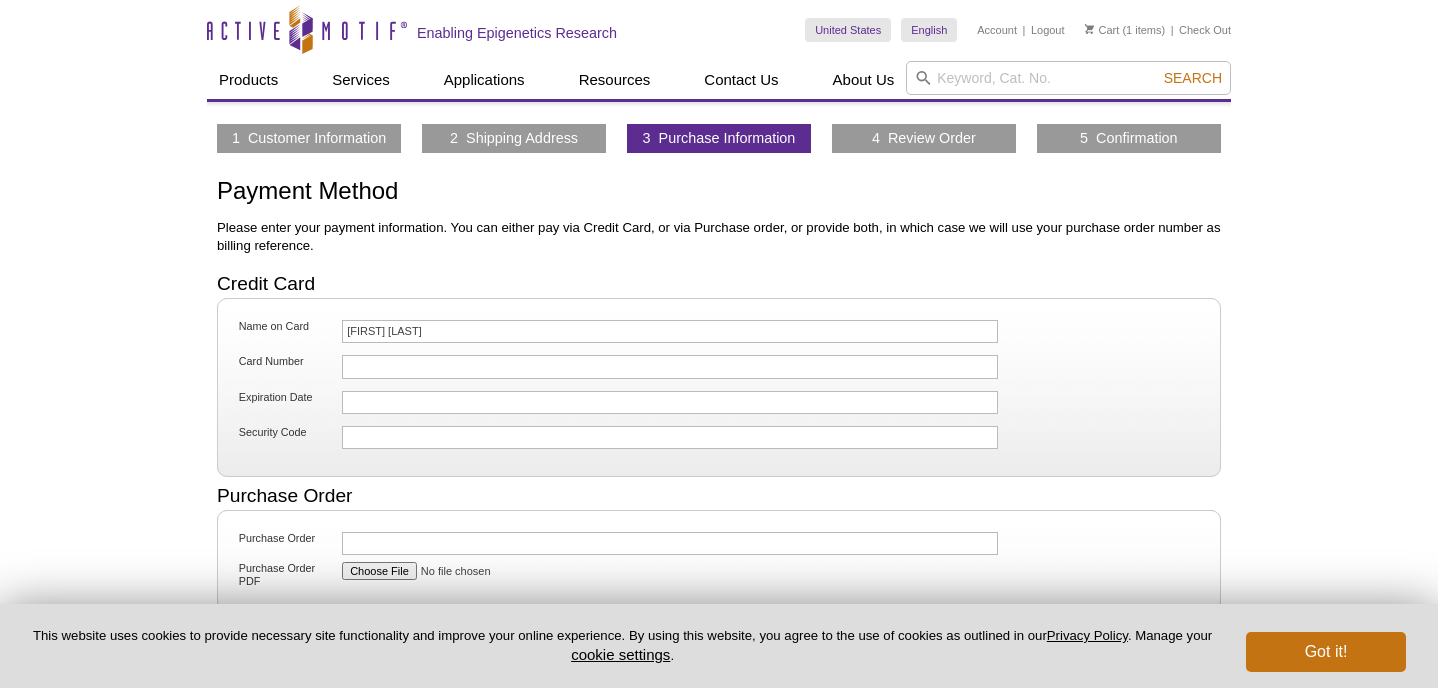 scroll, scrollTop: 0, scrollLeft: 0, axis: both 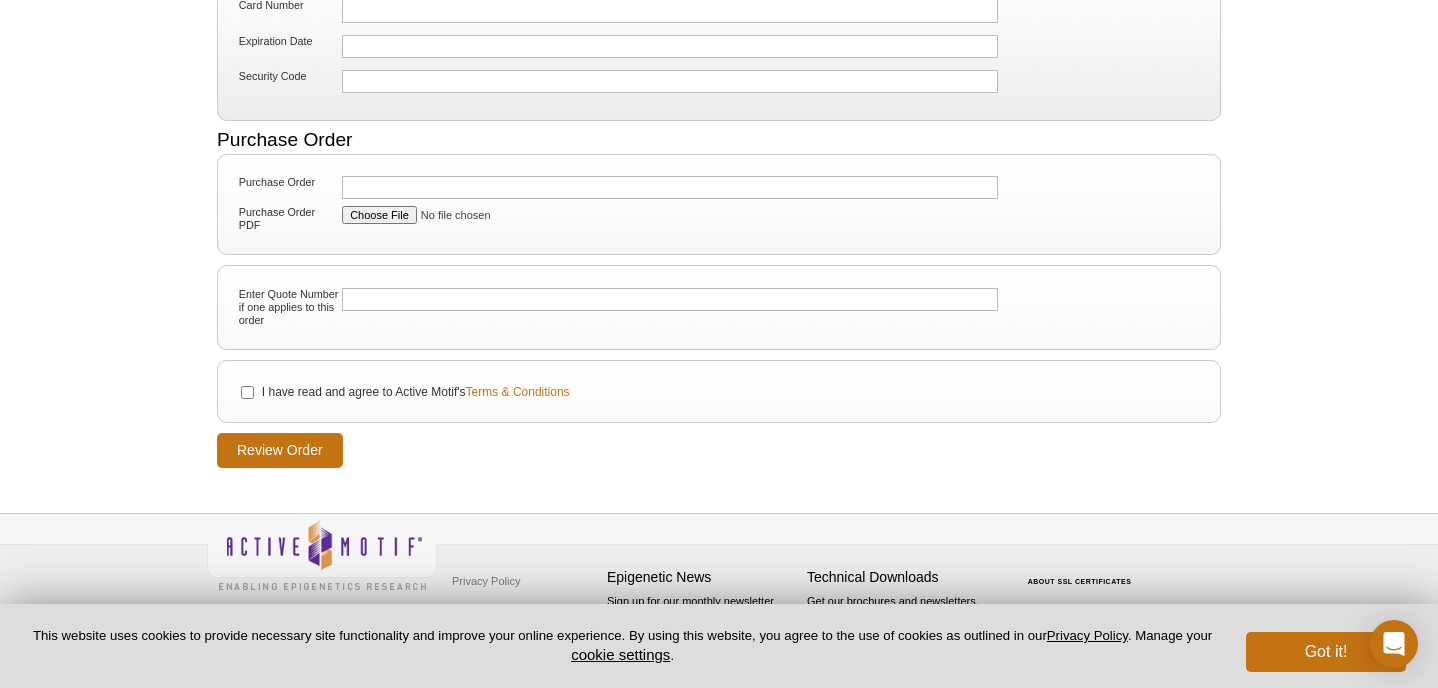 click on "I have read and agree to Active Motif's  Terms & Conditions" at bounding box center [719, 392] 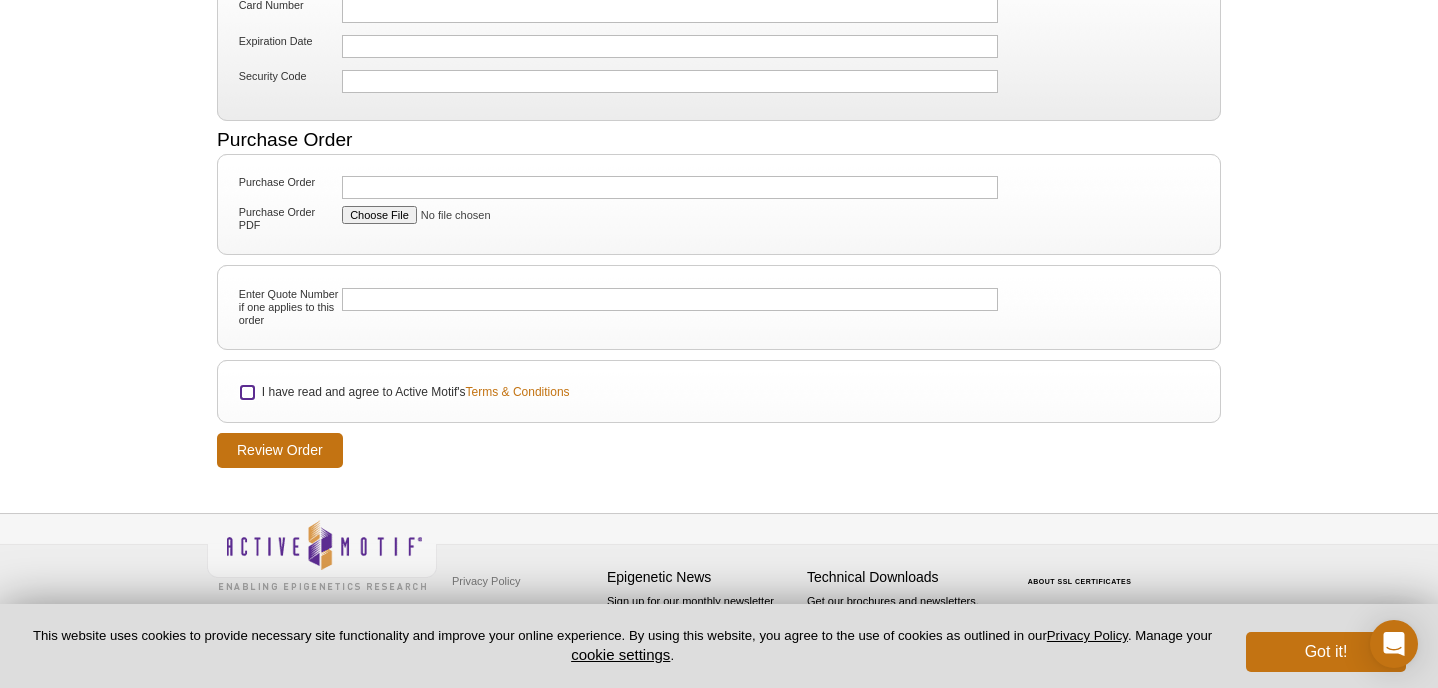 click on "I have read and agree to Active Motif's  Terms & Conditions" at bounding box center [247, 392] 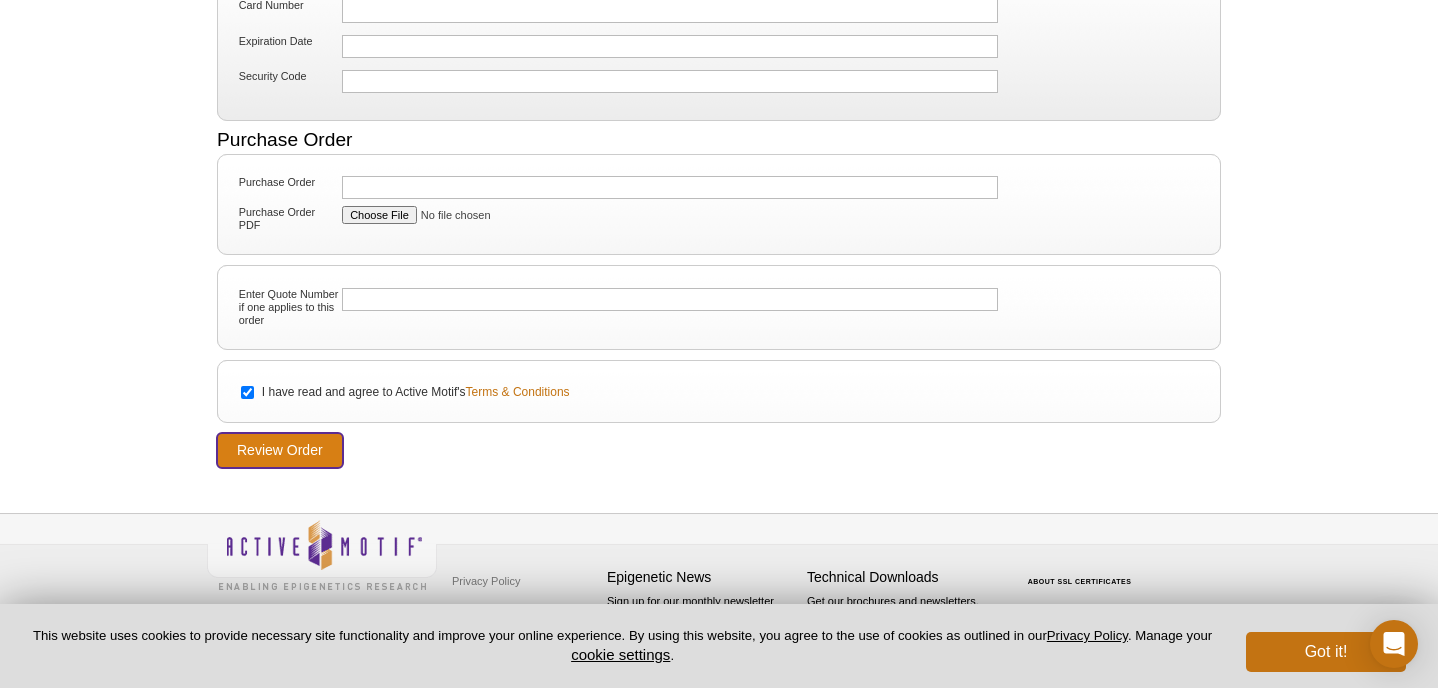 click on "Review Order" at bounding box center [280, 450] 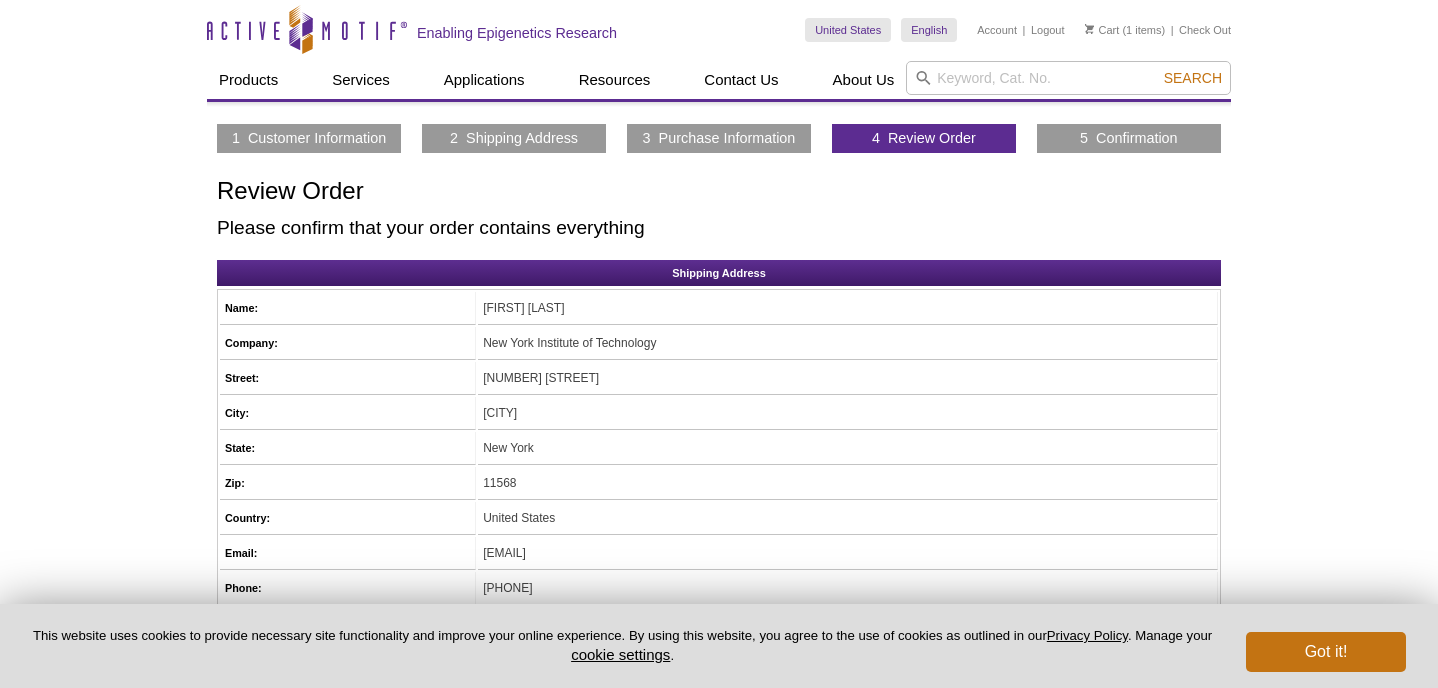 scroll, scrollTop: 0, scrollLeft: 0, axis: both 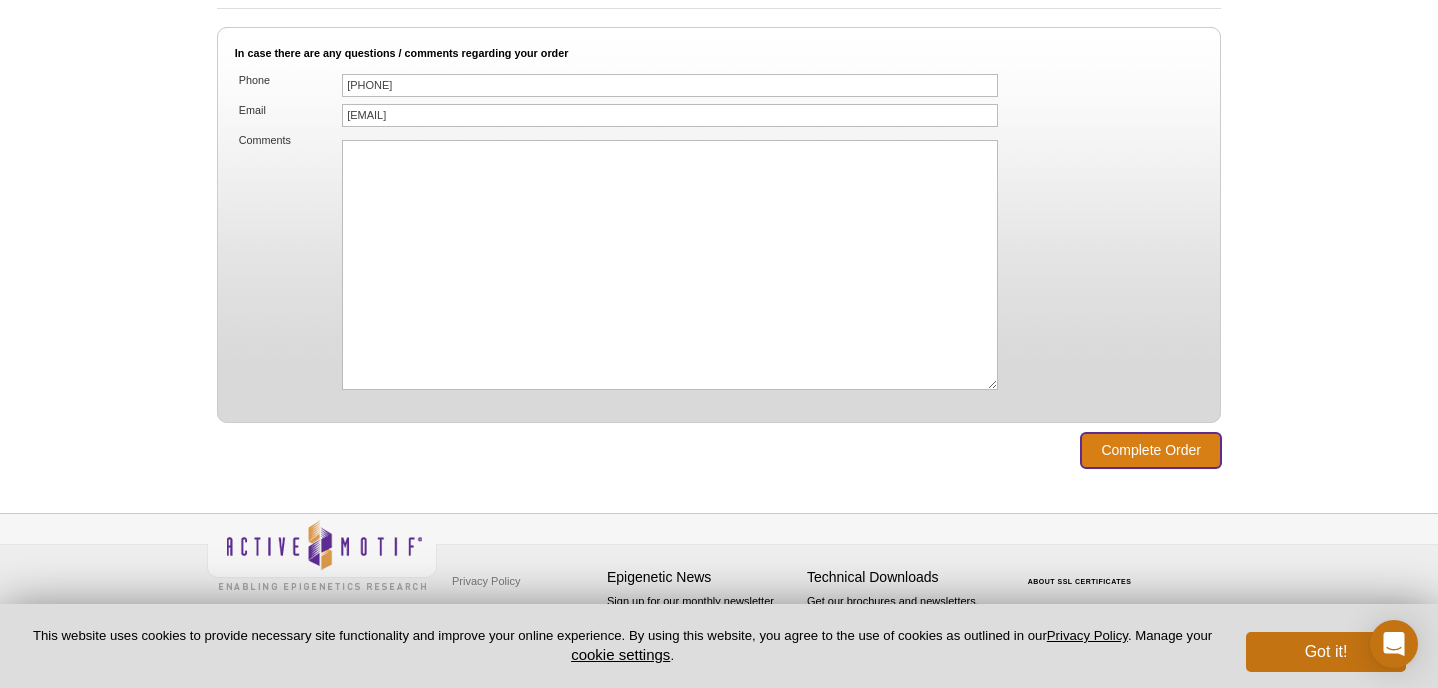 click on "Complete Order" at bounding box center [1151, 450] 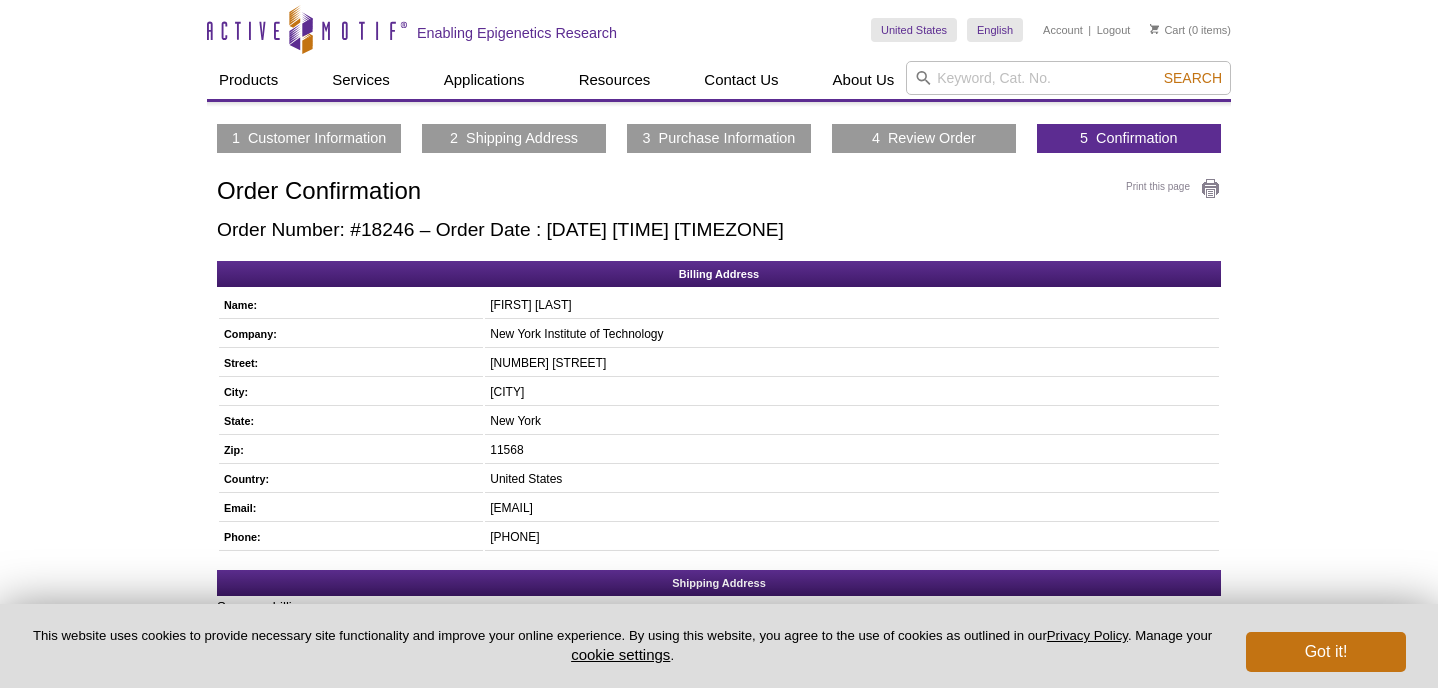 scroll, scrollTop: 0, scrollLeft: 0, axis: both 